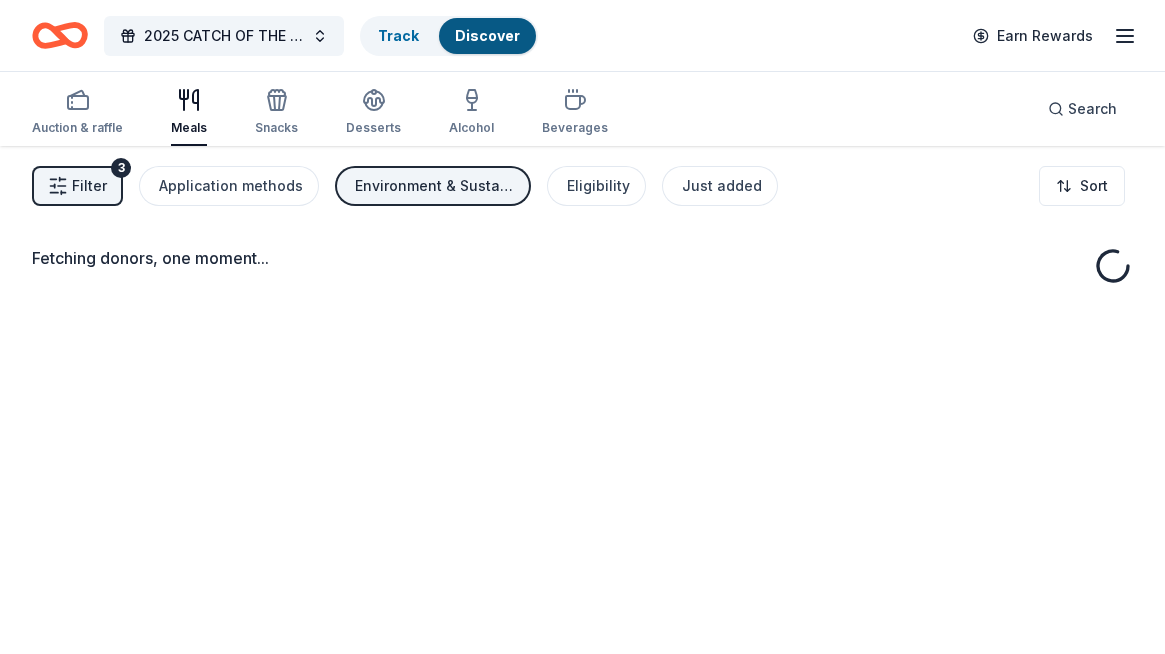 scroll, scrollTop: 0, scrollLeft: 0, axis: both 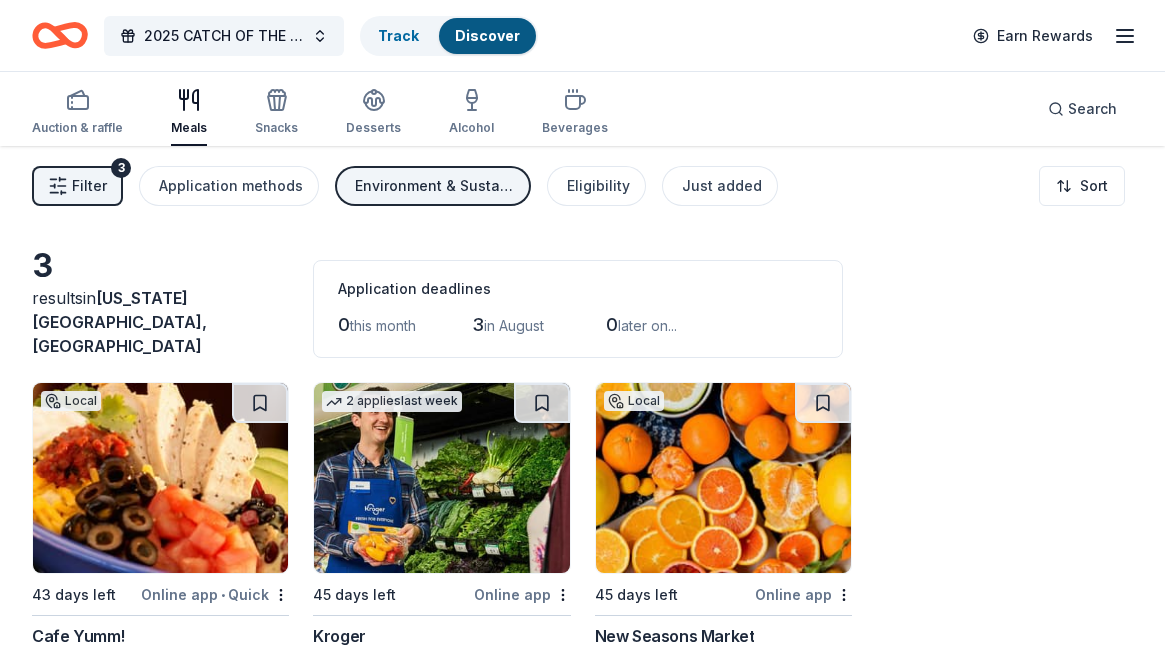 click on "Filter" at bounding box center (89, 186) 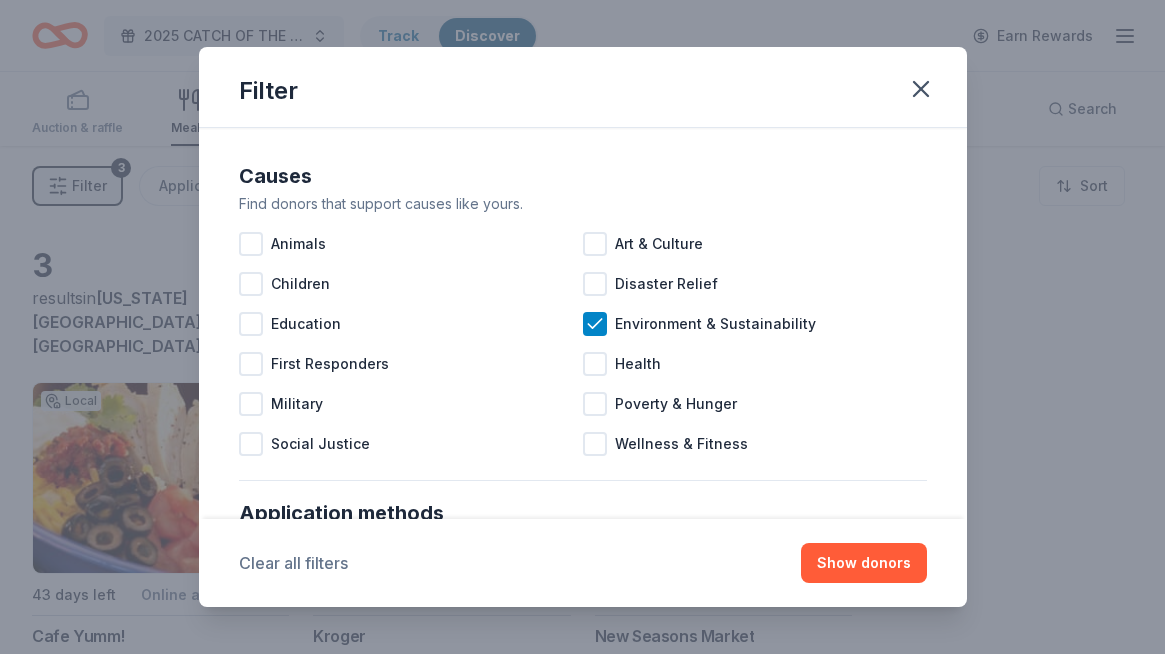 click on "Clear all filters" at bounding box center (293, 563) 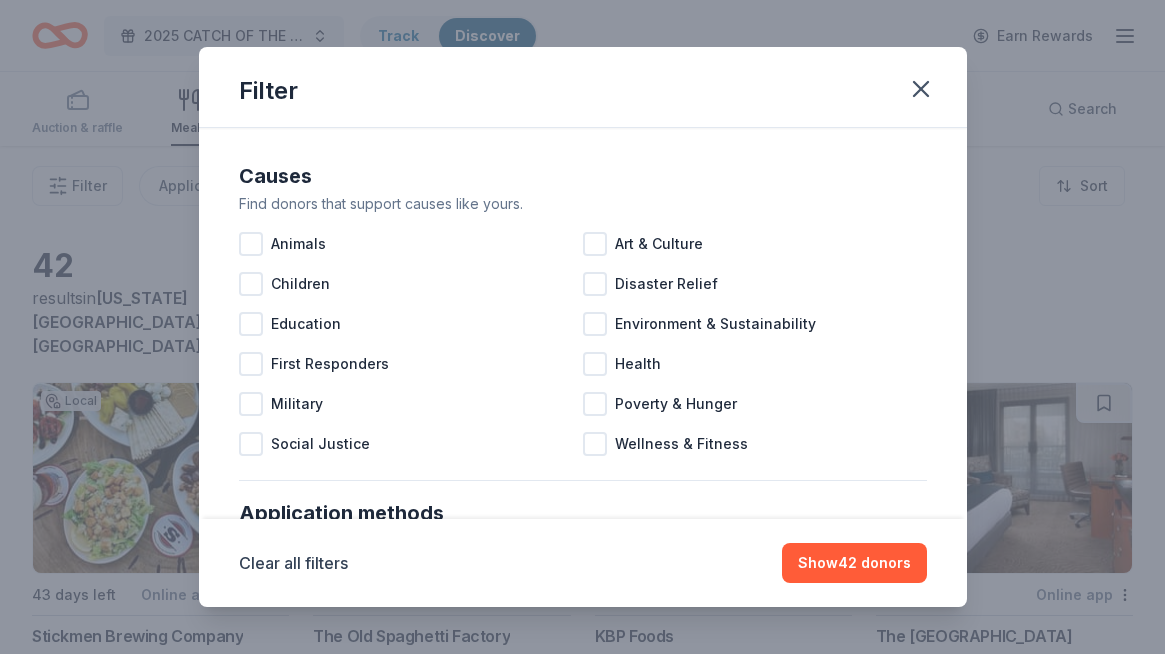 click on "Clear all filters Show  42   donors" at bounding box center (583, 563) 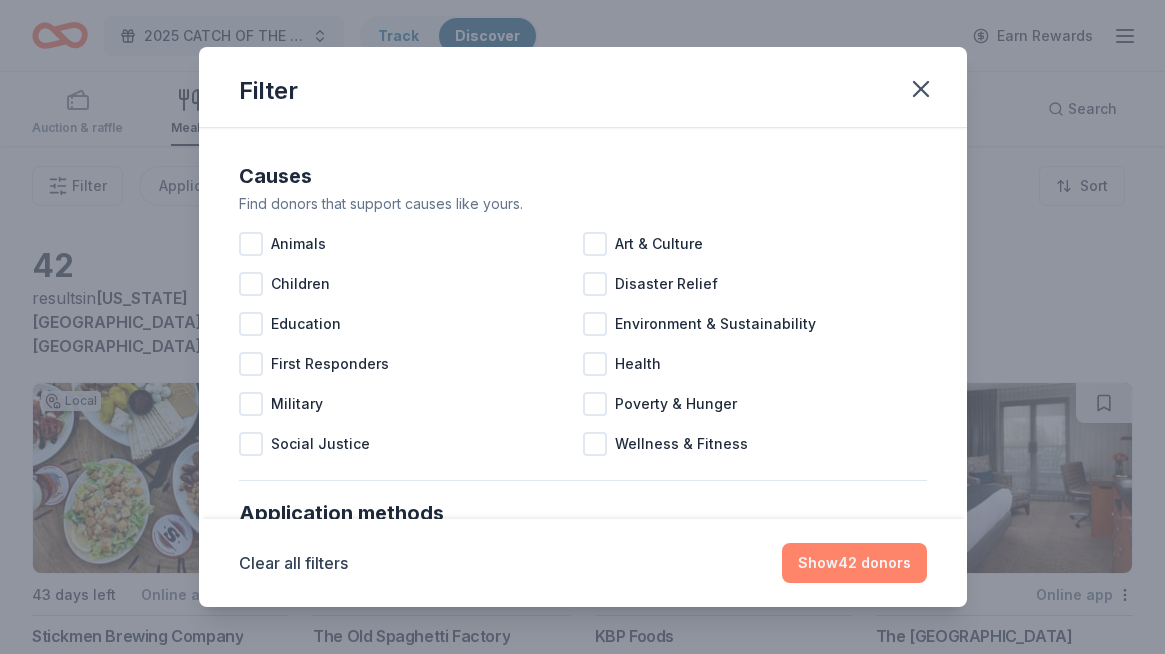 click on "Show  42   donors" at bounding box center [854, 563] 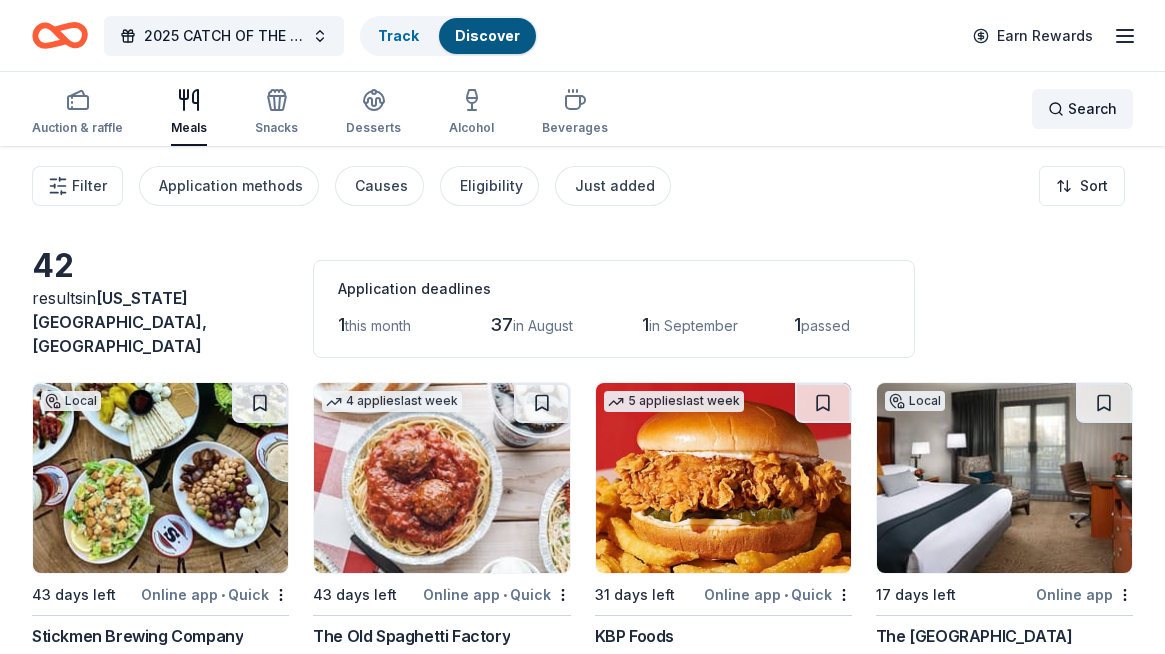 click on "Search" at bounding box center [1092, 109] 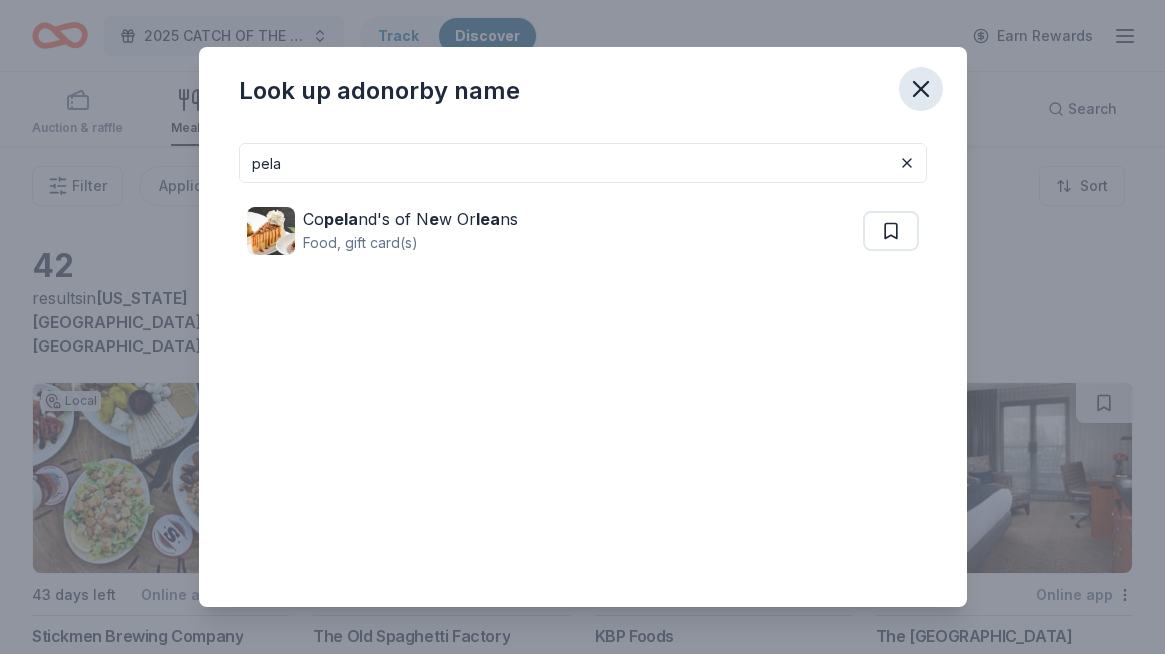 type on "pela" 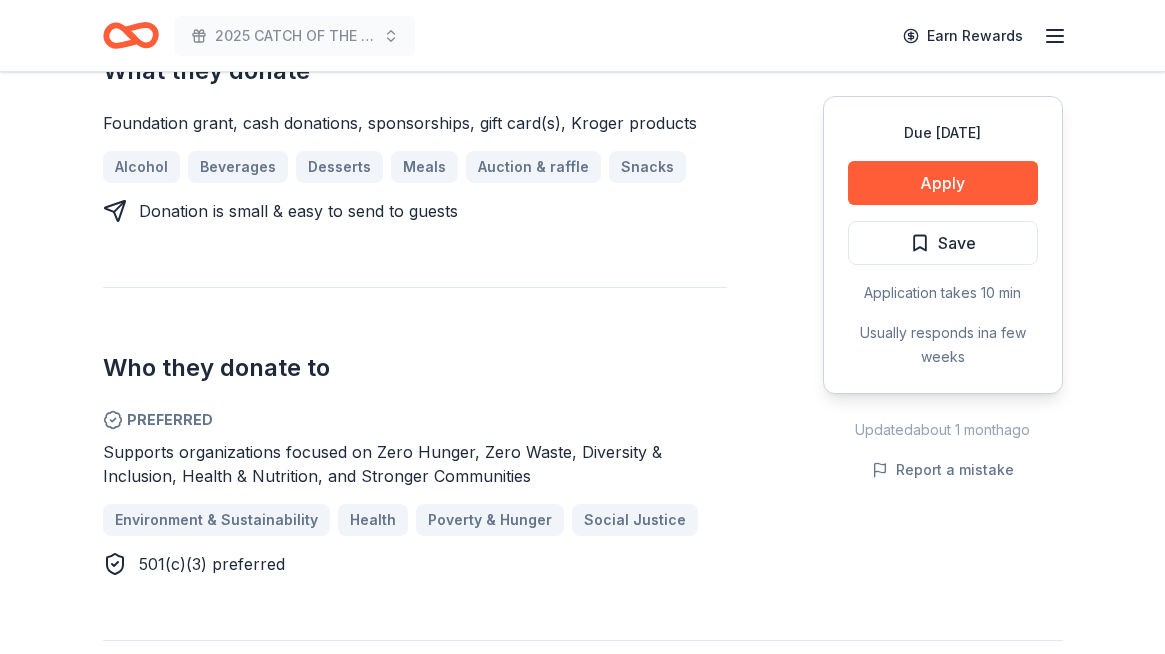 scroll, scrollTop: 934, scrollLeft: 0, axis: vertical 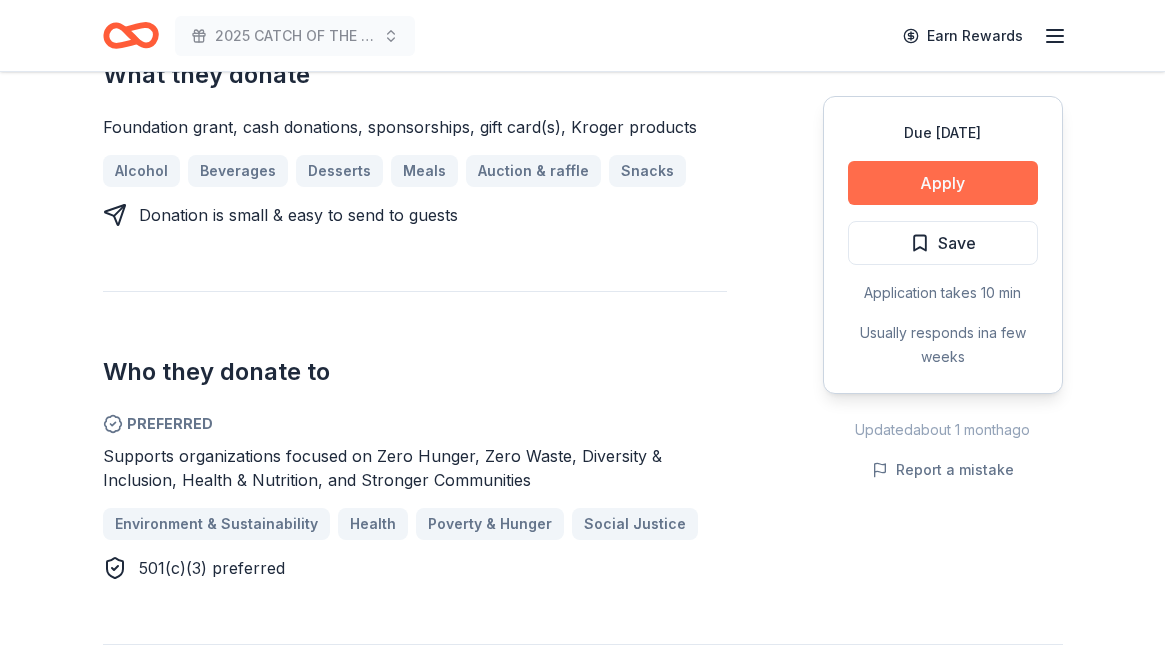 click on "Apply" at bounding box center (943, 183) 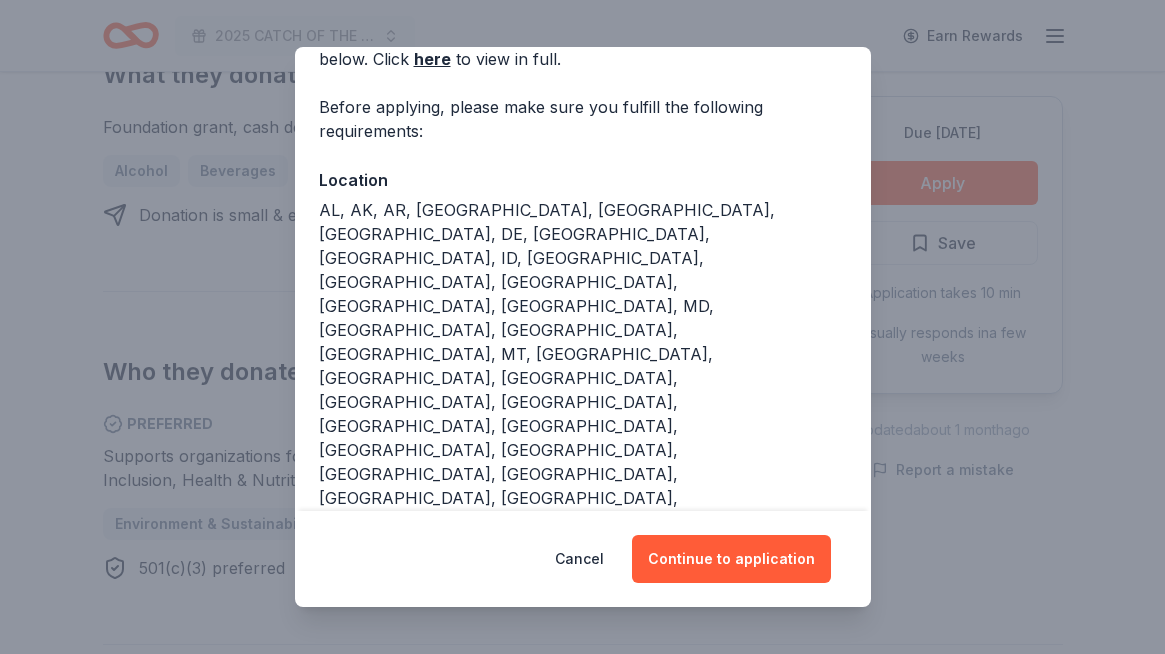scroll, scrollTop: 163, scrollLeft: 0, axis: vertical 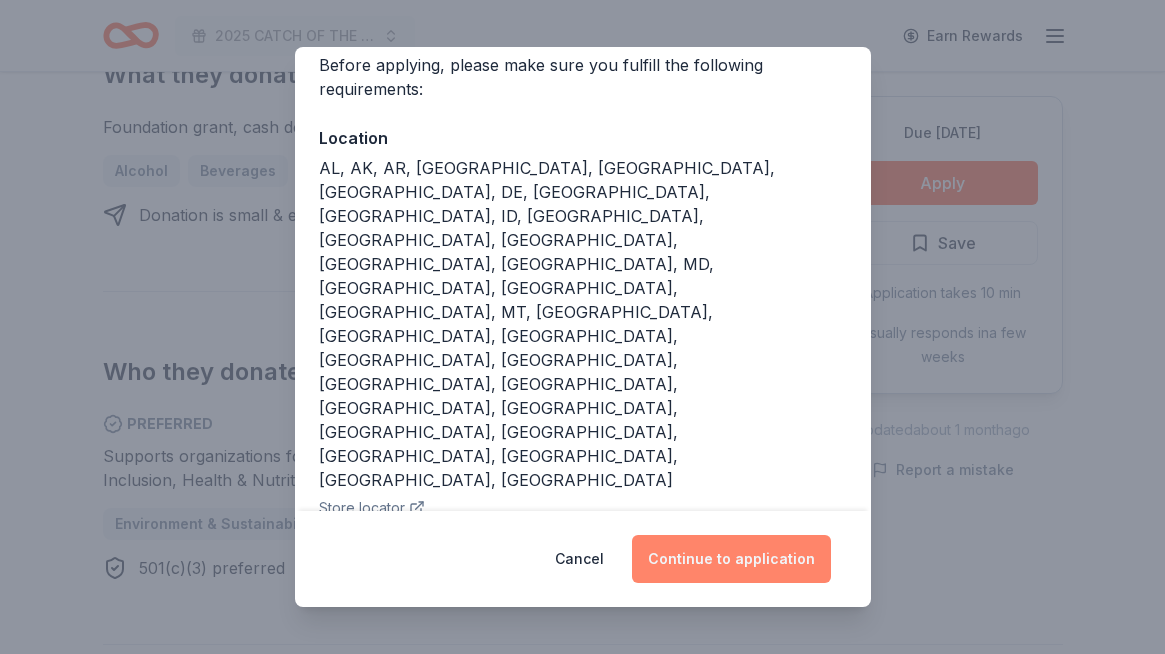 click on "Continue to application" at bounding box center [731, 559] 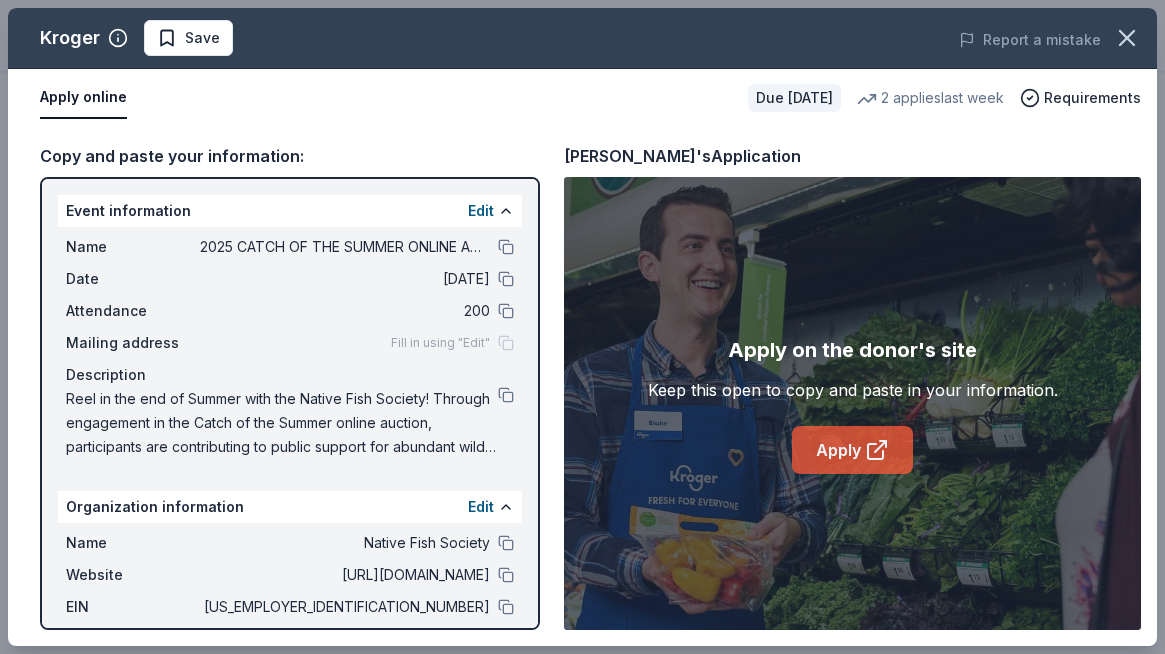 click on "Apply" at bounding box center [852, 450] 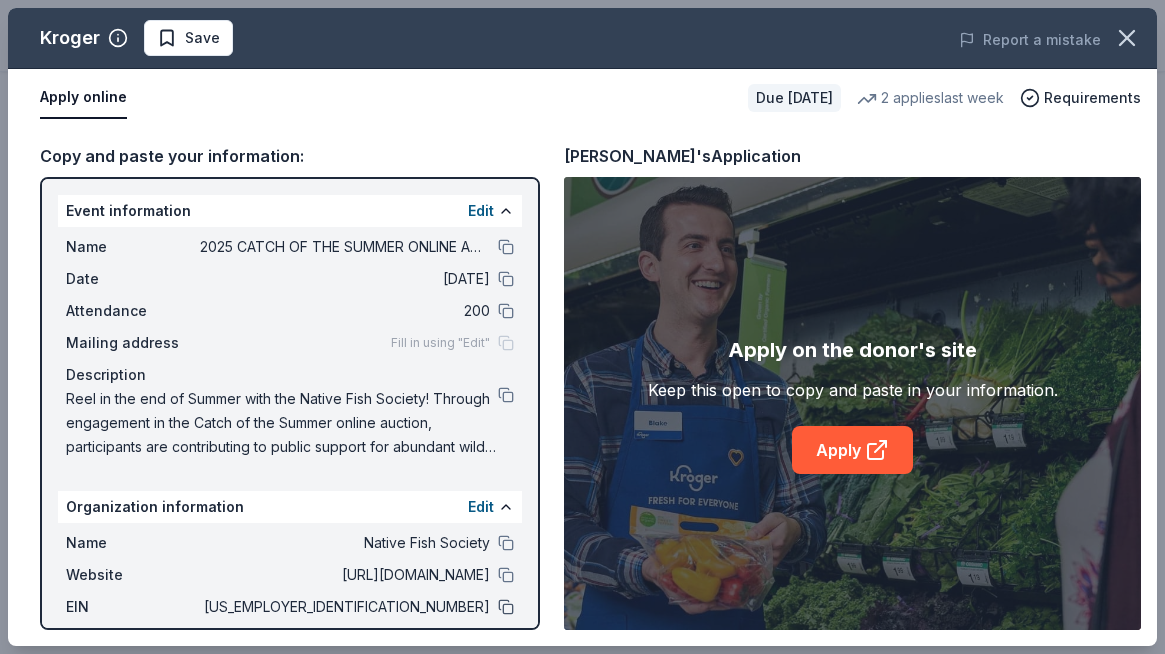 click at bounding box center [506, 607] 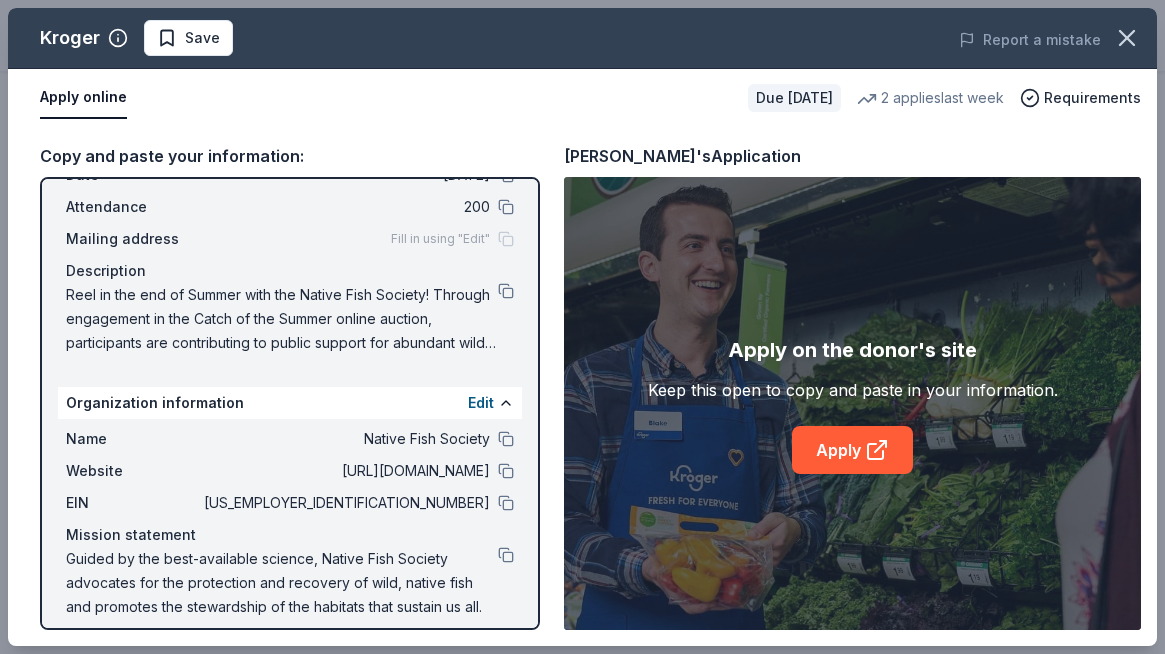 scroll, scrollTop: 110, scrollLeft: 0, axis: vertical 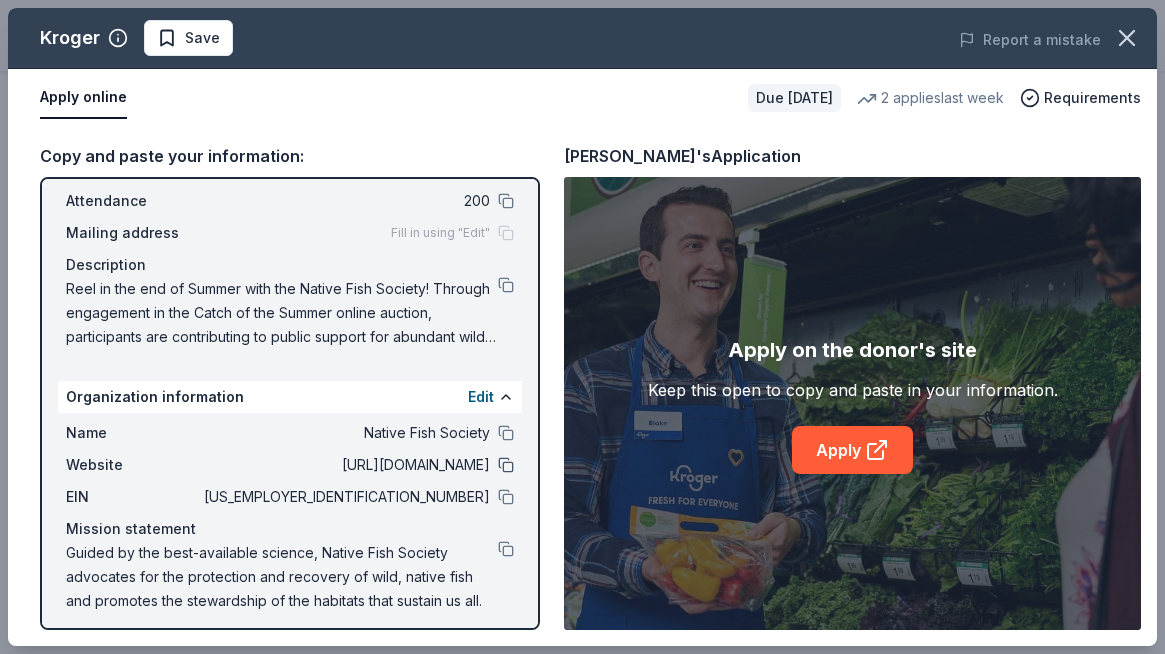 click at bounding box center (506, 465) 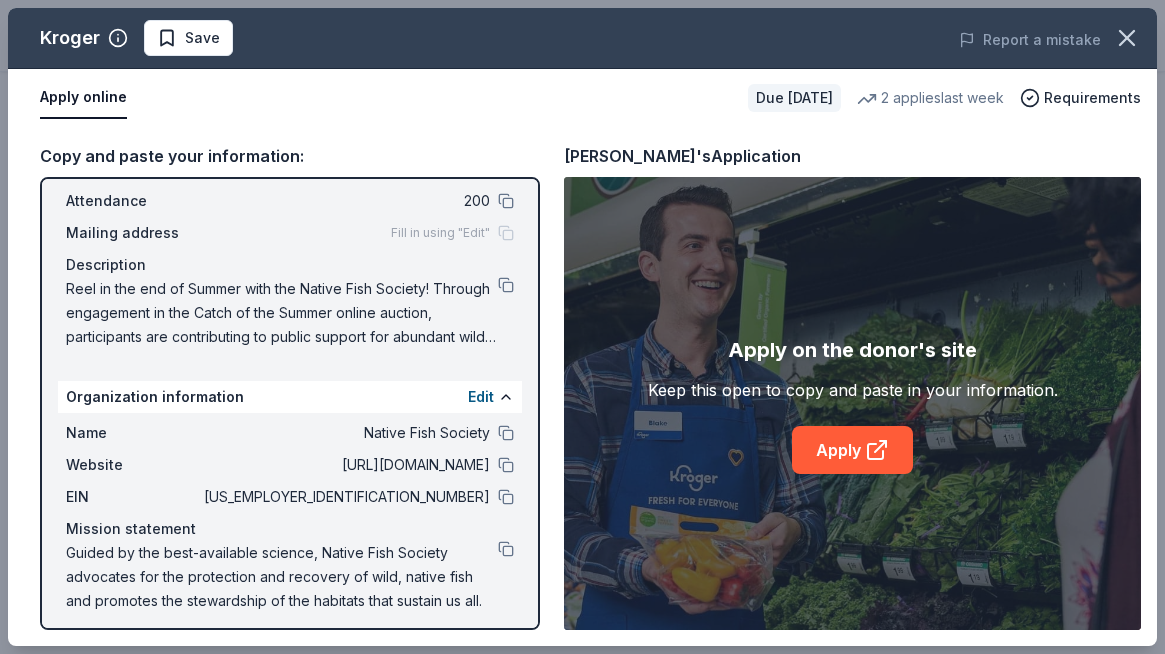scroll, scrollTop: 119, scrollLeft: 0, axis: vertical 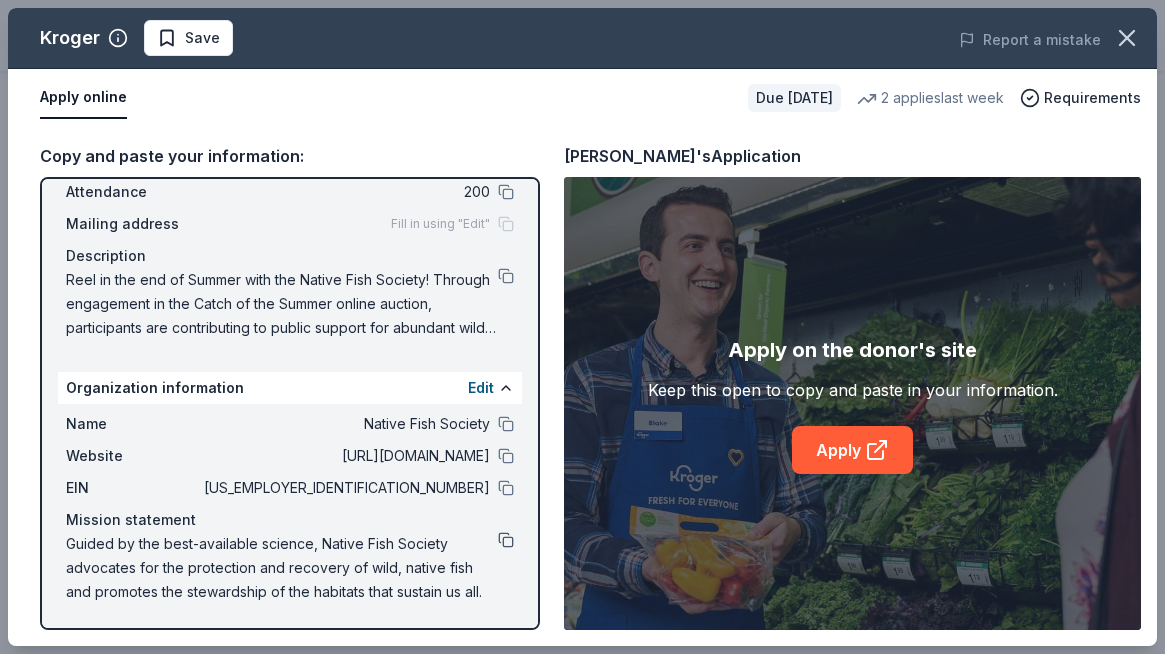 click at bounding box center [506, 540] 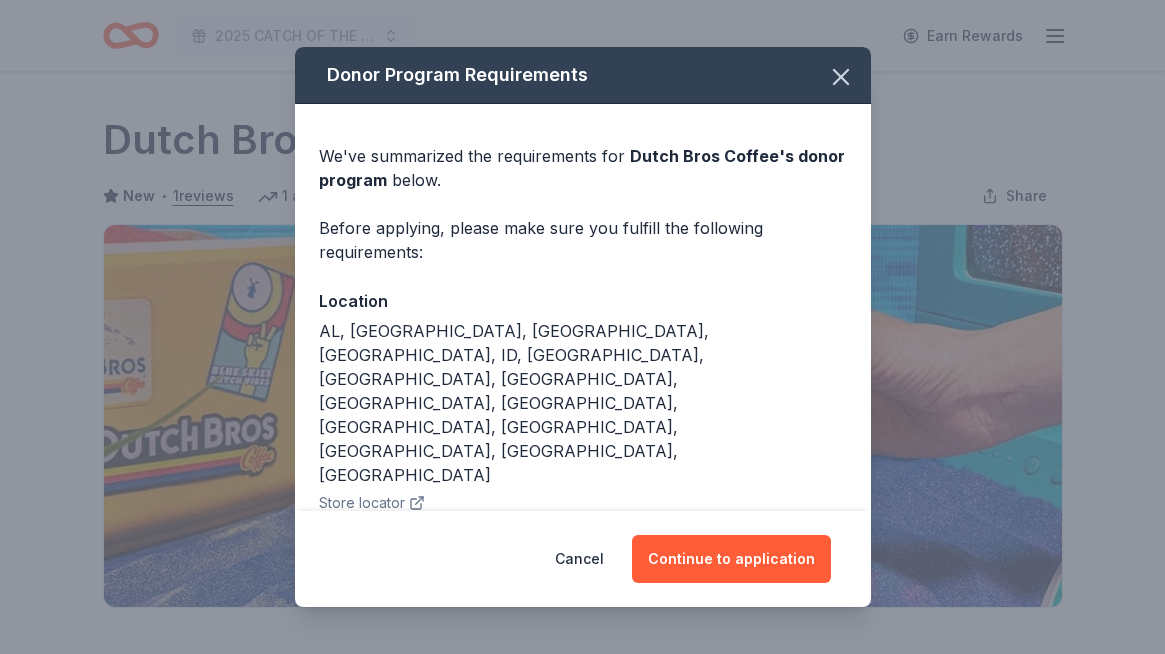 scroll, scrollTop: 413, scrollLeft: 0, axis: vertical 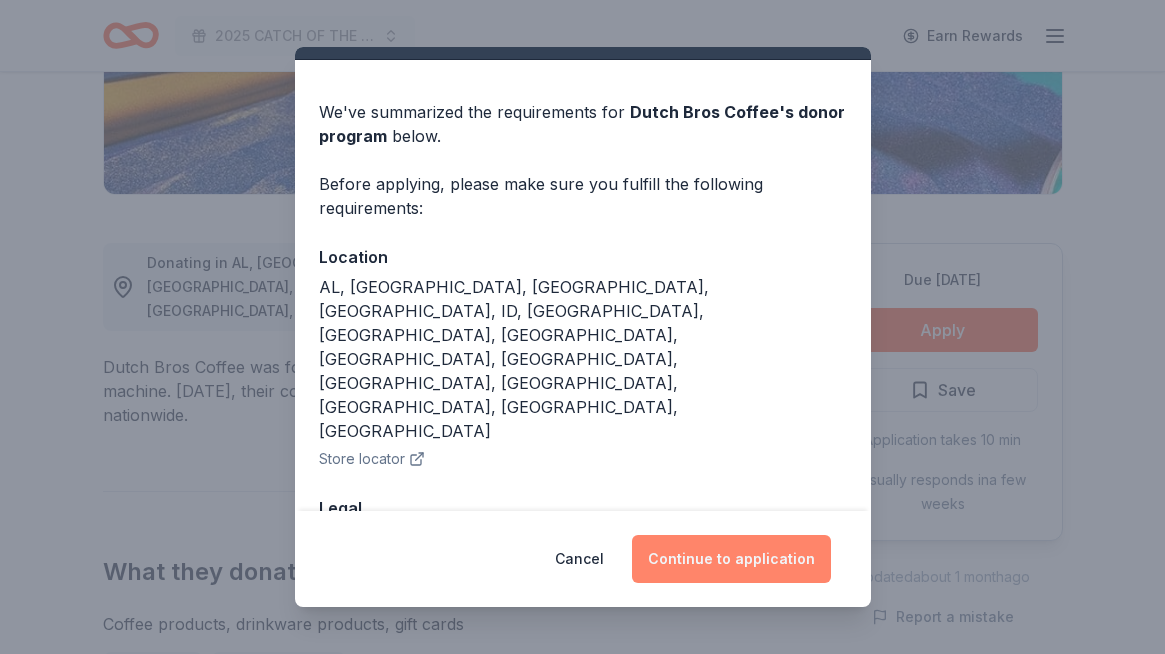 click on "Continue to application" at bounding box center [731, 559] 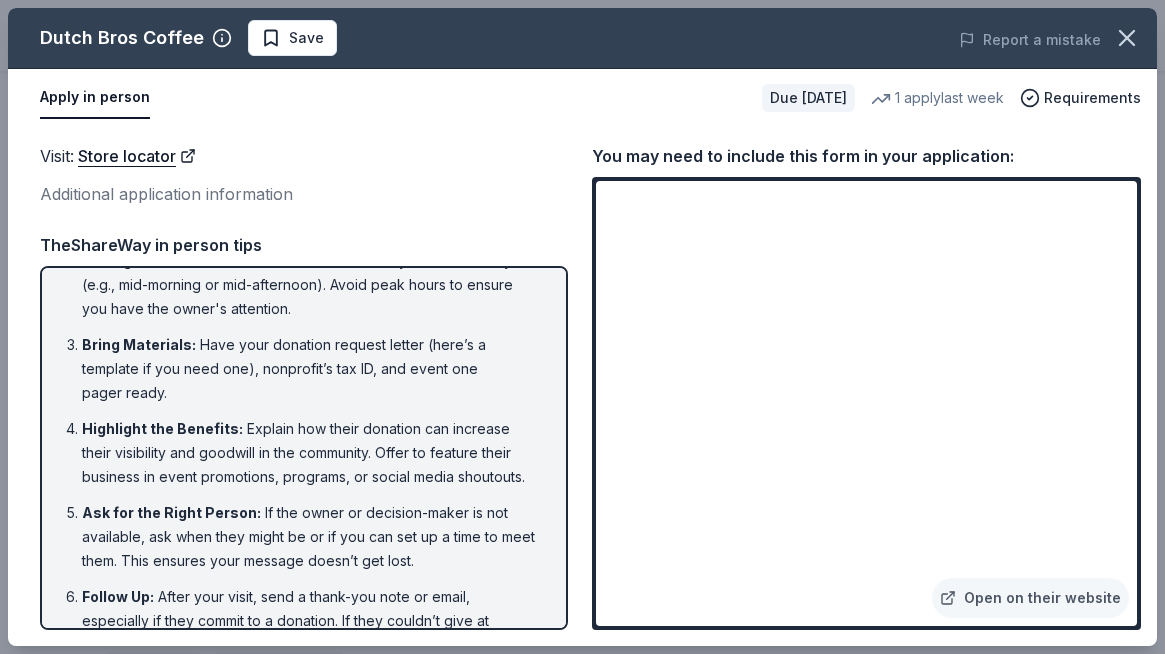 scroll, scrollTop: 140, scrollLeft: 0, axis: vertical 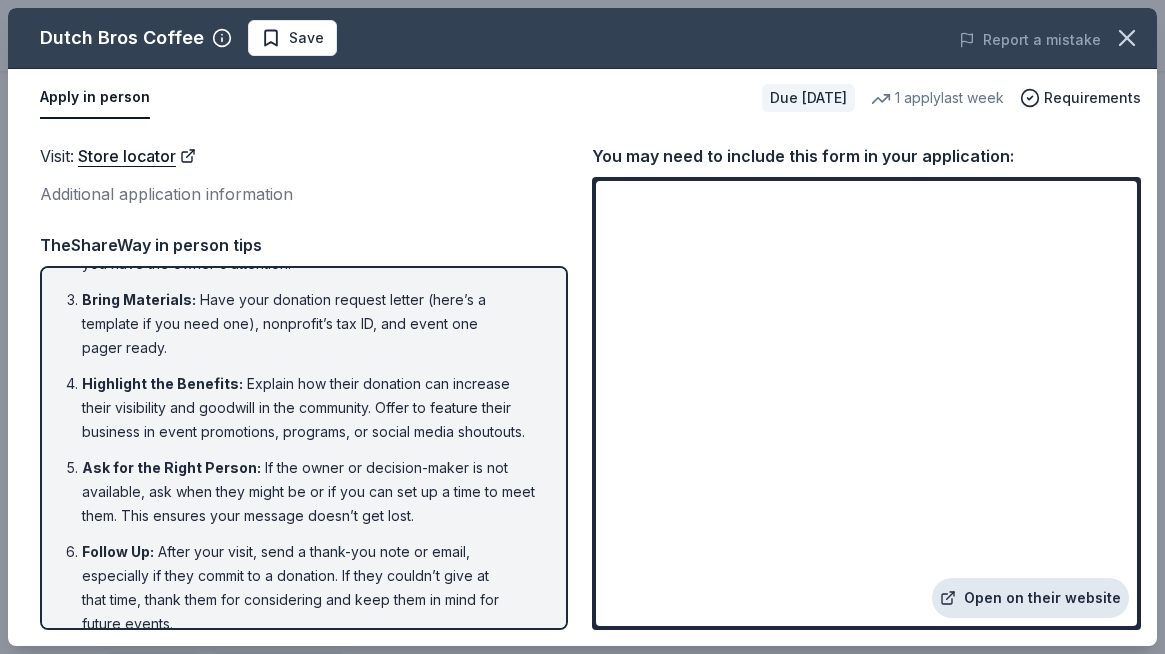 click on "Open on their website" at bounding box center [1030, 598] 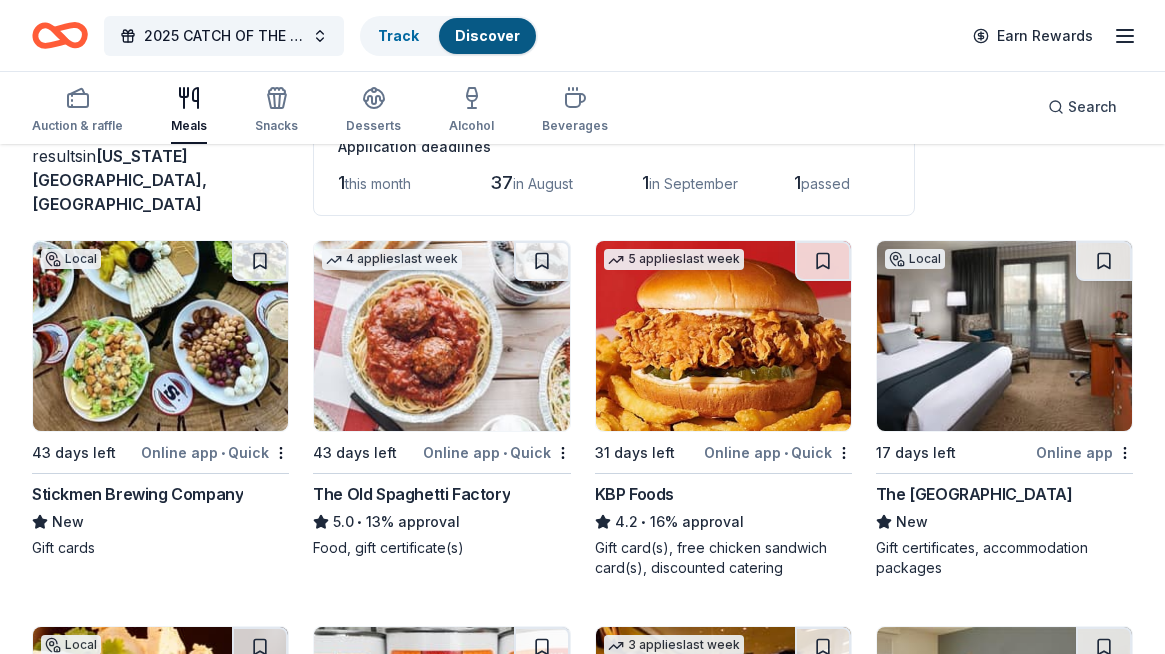 scroll, scrollTop: 172, scrollLeft: 0, axis: vertical 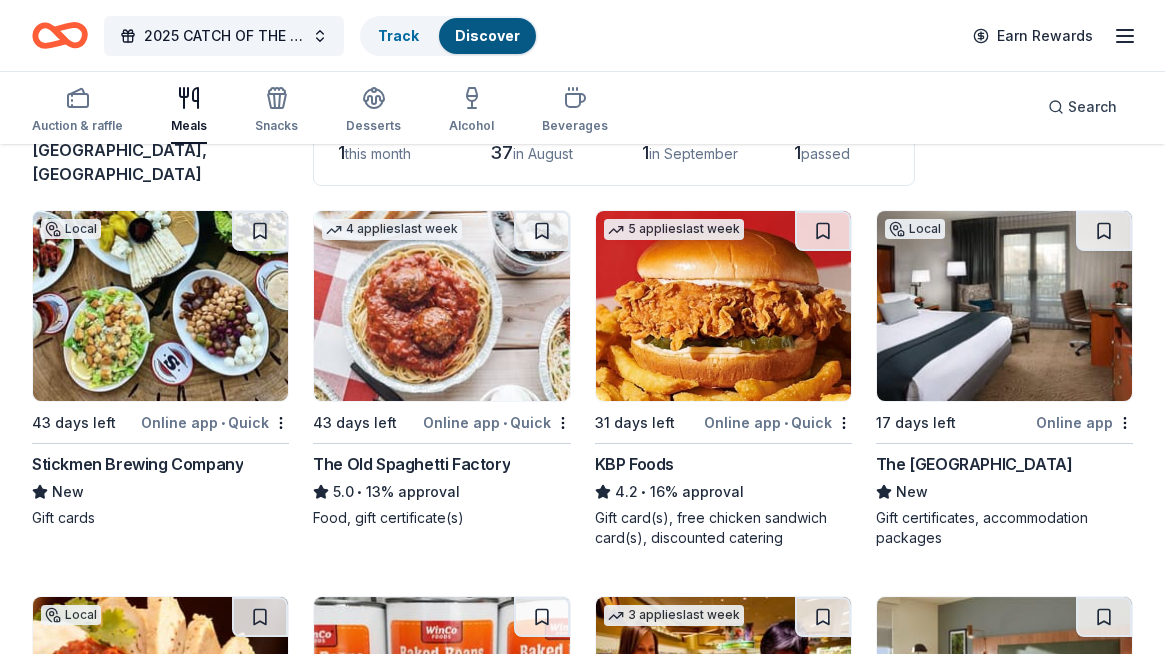 click at bounding box center [1004, 306] 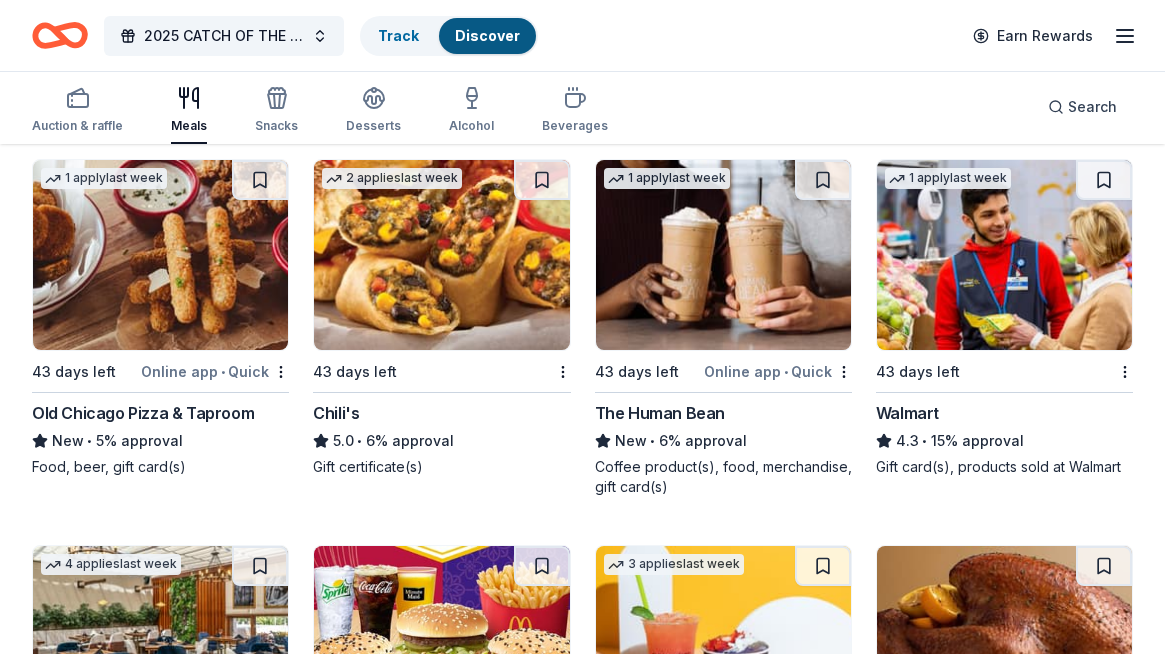 scroll, scrollTop: 2131, scrollLeft: 0, axis: vertical 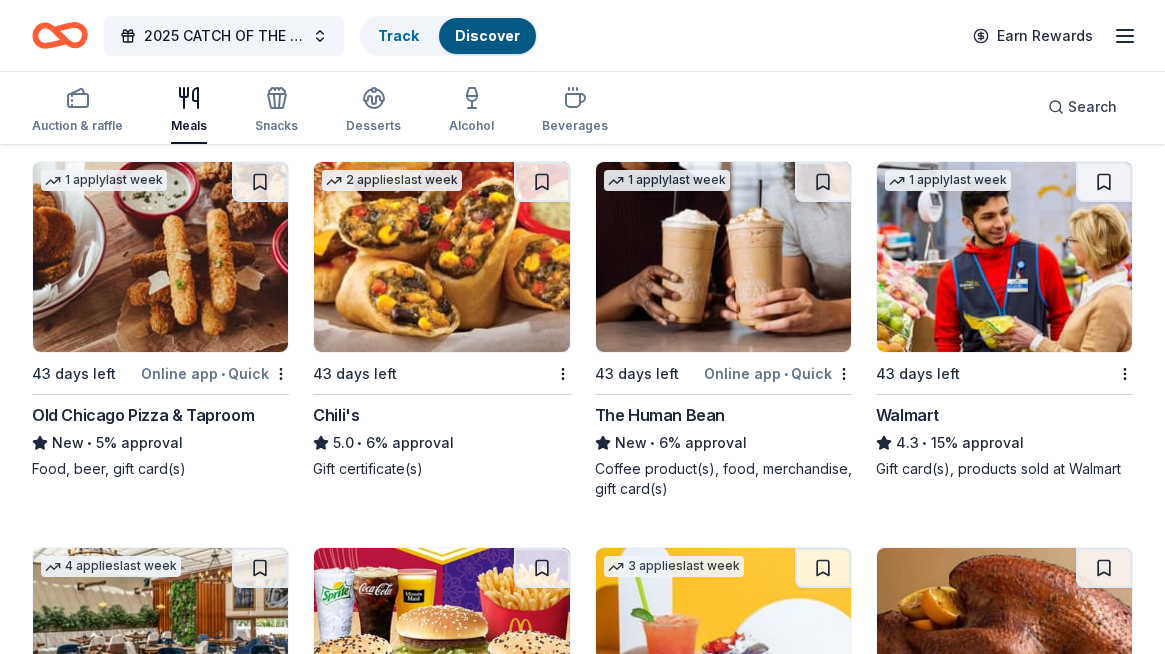 click at bounding box center (723, 257) 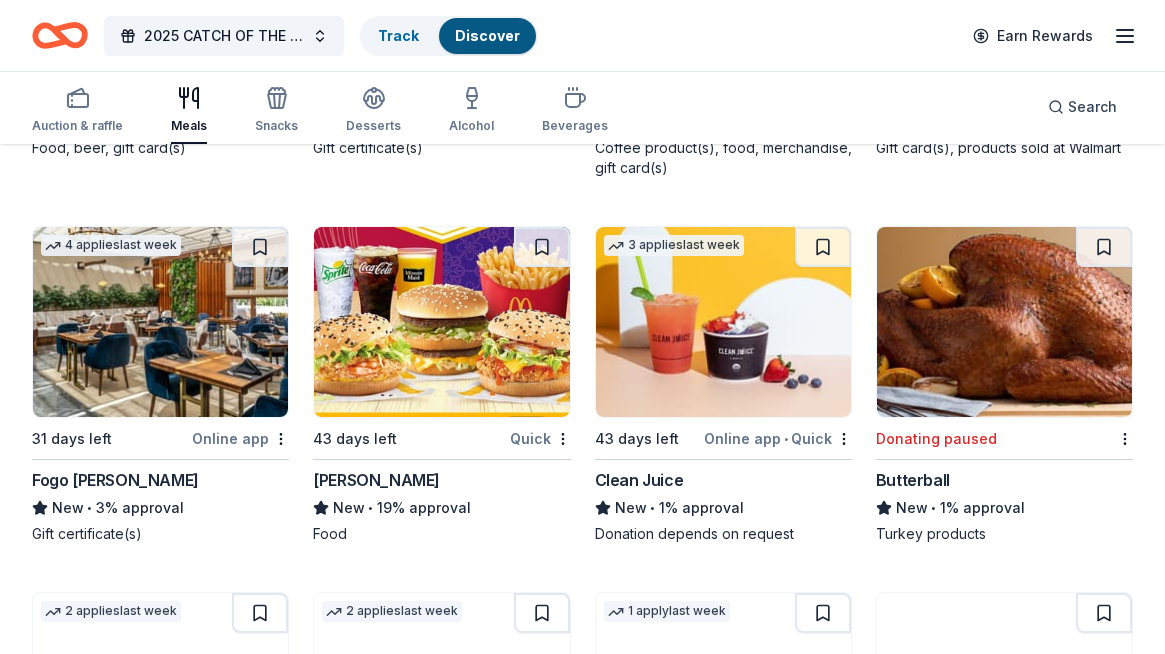 scroll, scrollTop: 2462, scrollLeft: 0, axis: vertical 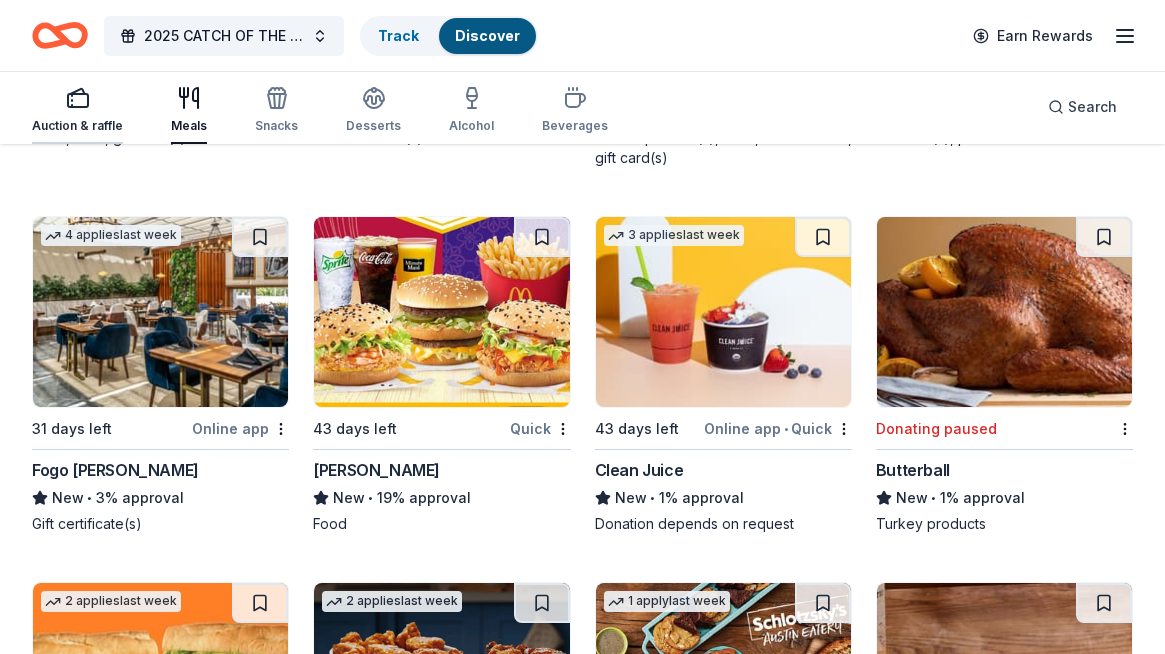 click on "Auction & raffle" at bounding box center (77, 110) 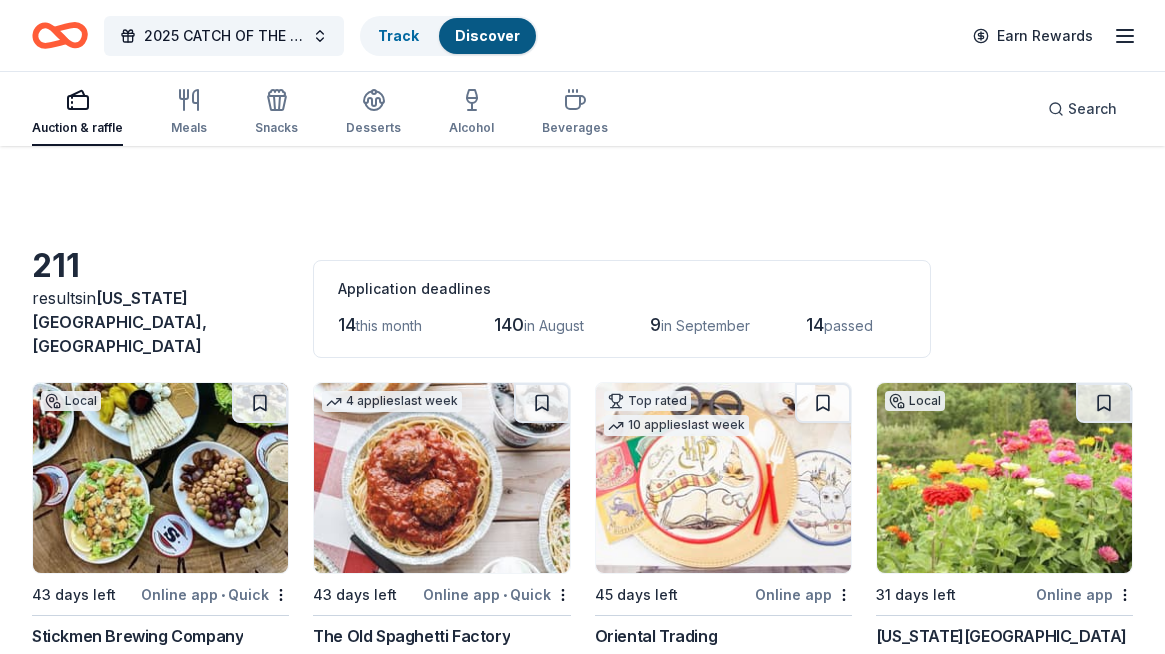 scroll, scrollTop: 185, scrollLeft: 0, axis: vertical 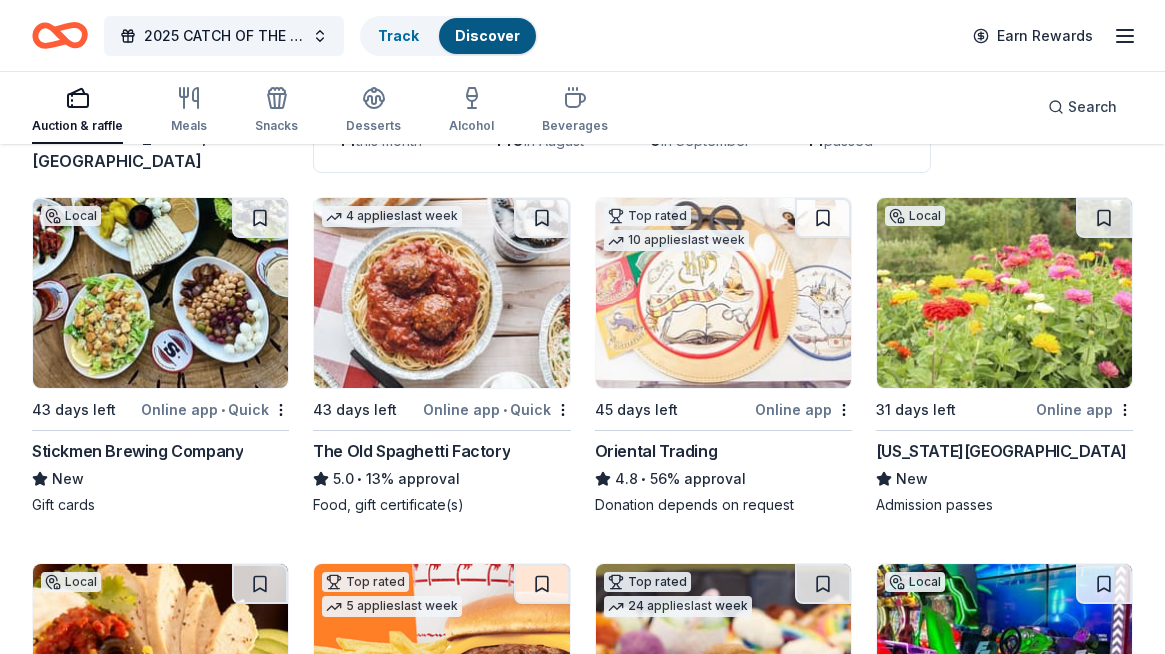 click at bounding box center [160, 293] 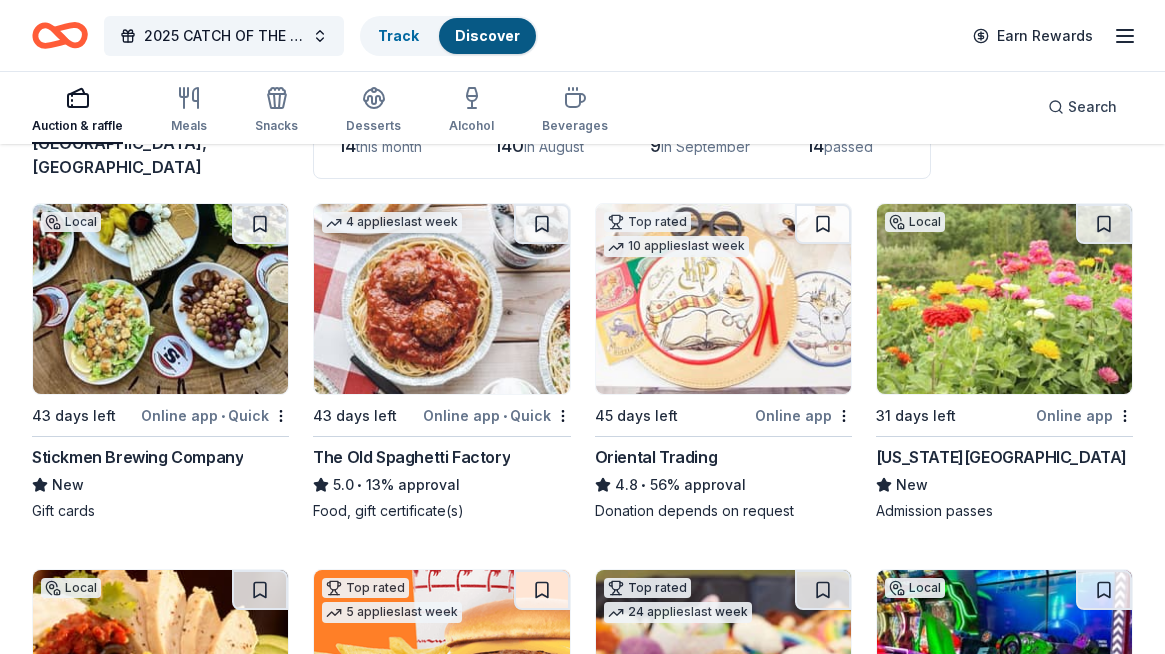 scroll, scrollTop: 174, scrollLeft: 0, axis: vertical 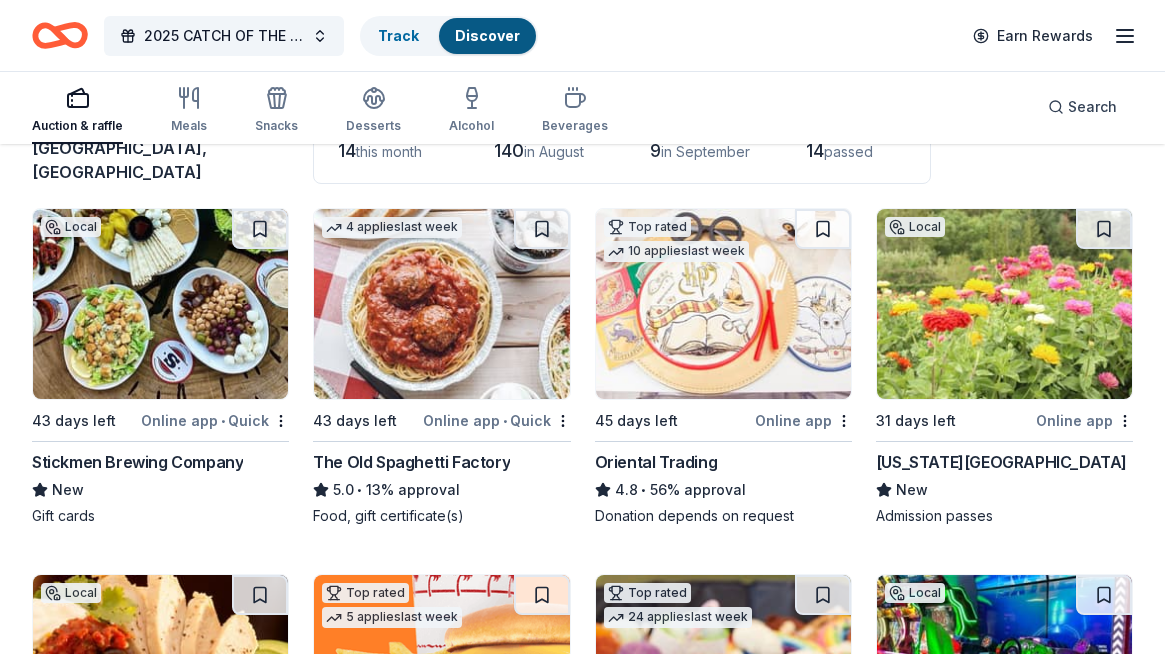 click at bounding box center [1004, 304] 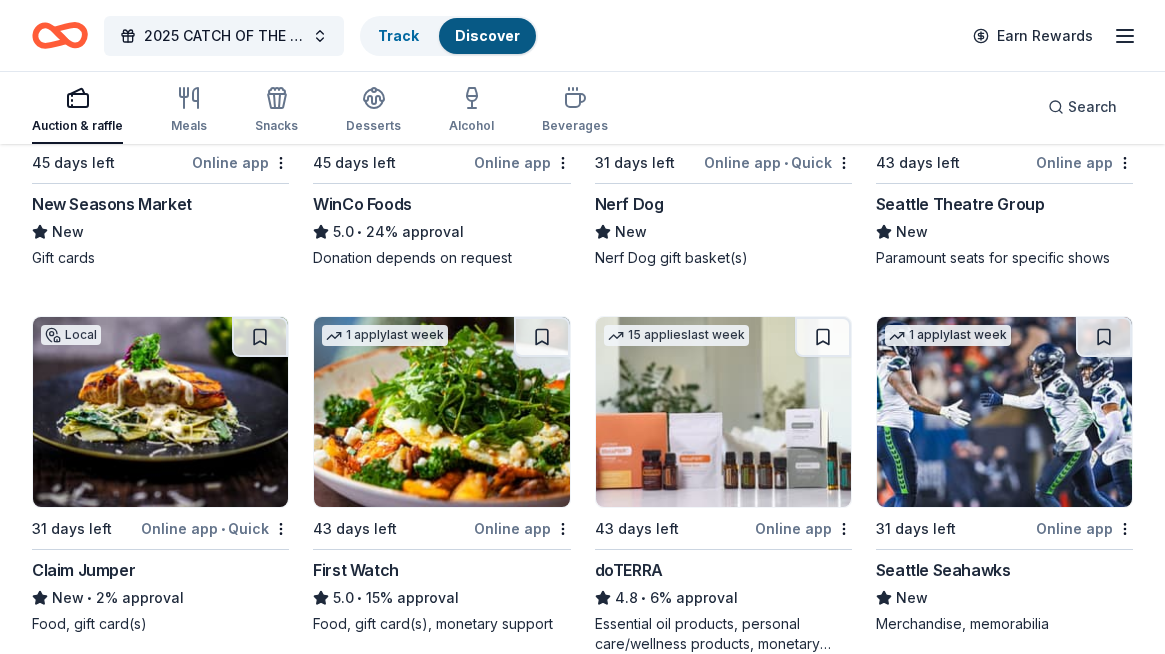 scroll, scrollTop: 1596, scrollLeft: 0, axis: vertical 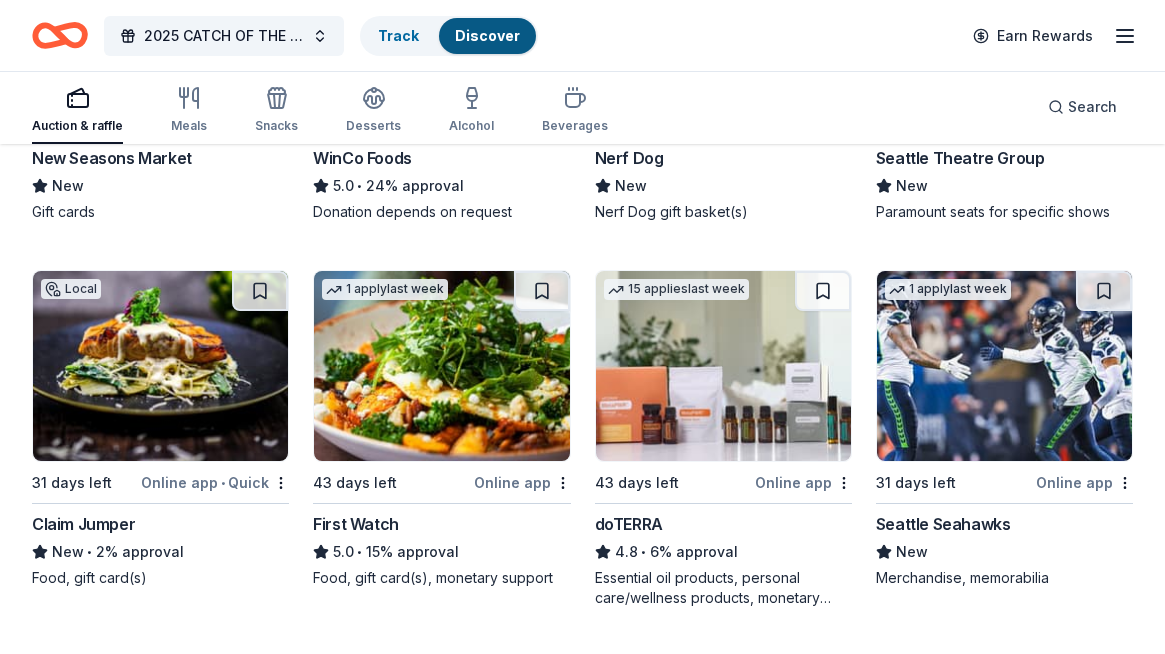 click at bounding box center [723, 366] 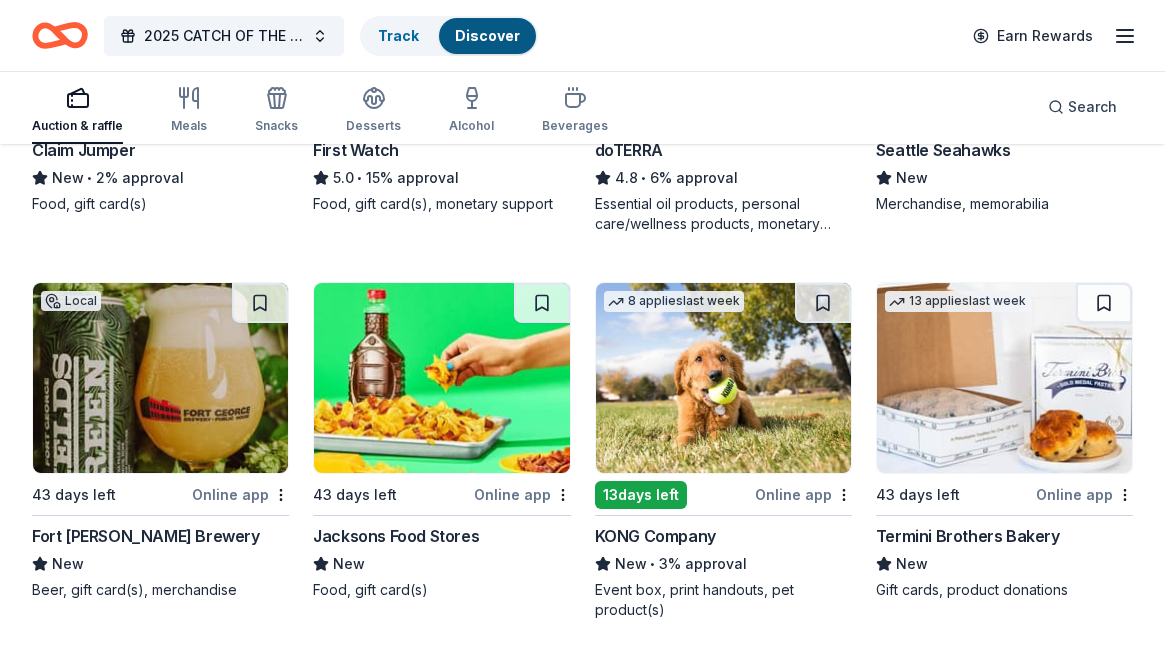 scroll, scrollTop: 1971, scrollLeft: 0, axis: vertical 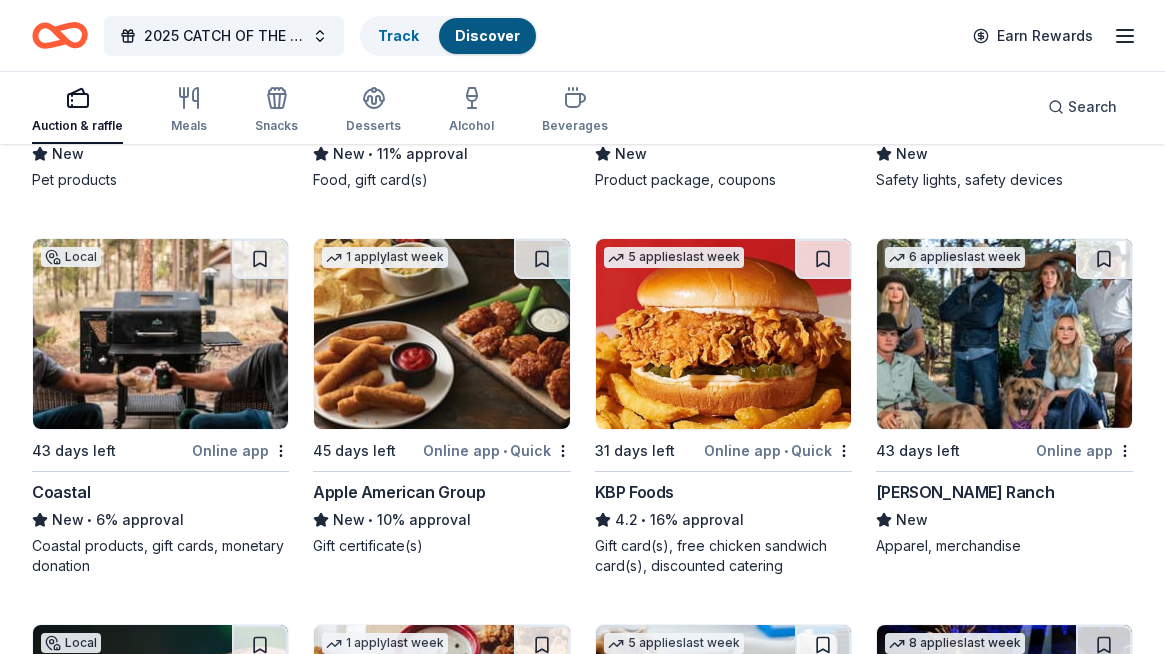 click at bounding box center (160, 334) 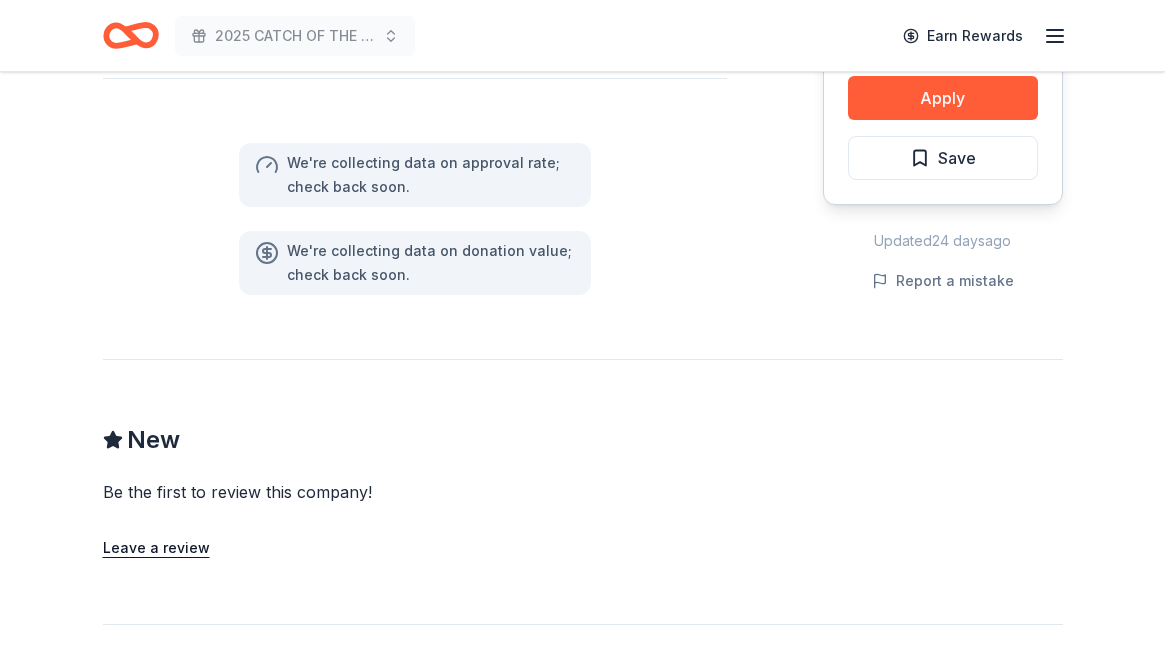 scroll, scrollTop: 1084, scrollLeft: 0, axis: vertical 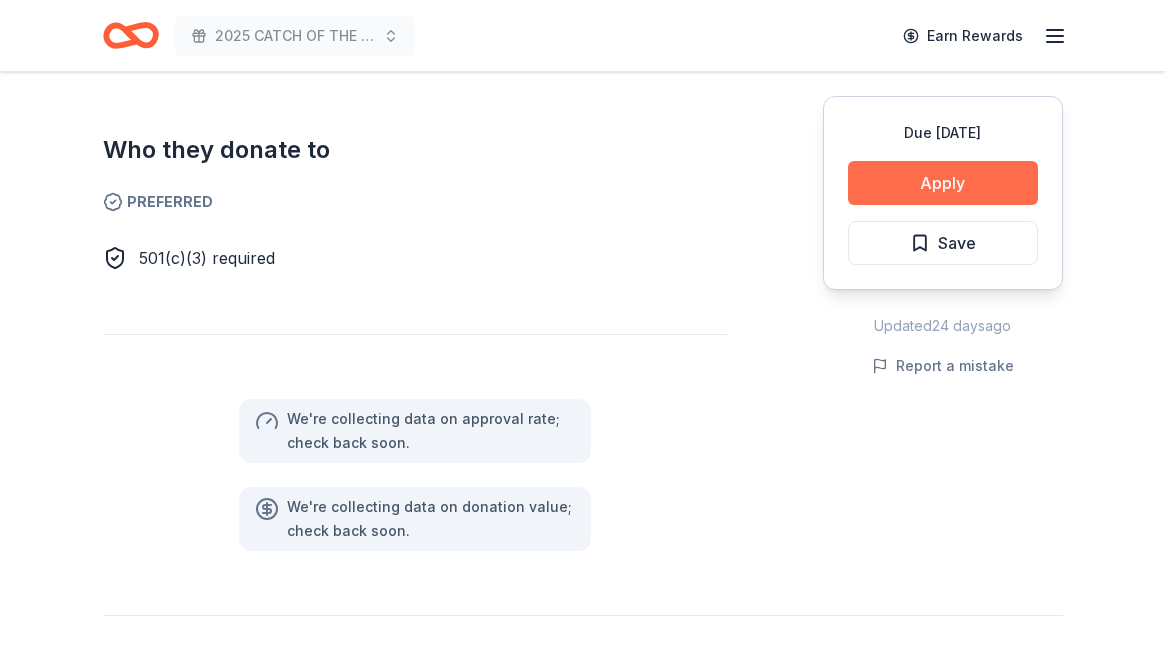 click on "Apply" at bounding box center (943, 183) 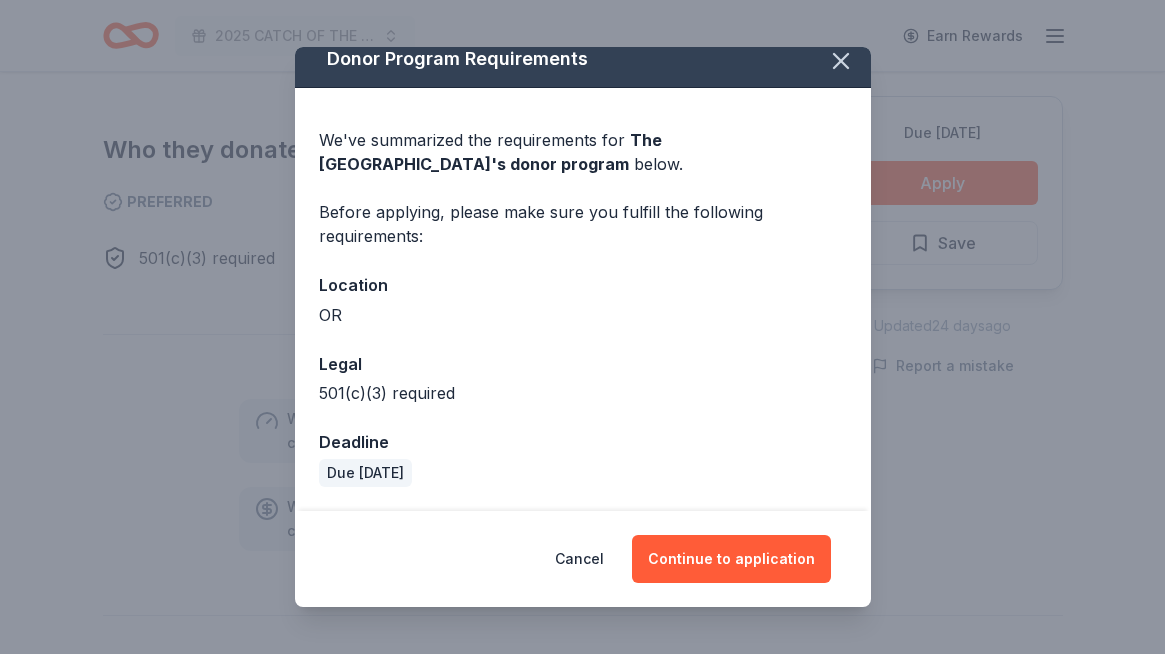 scroll, scrollTop: 0, scrollLeft: 0, axis: both 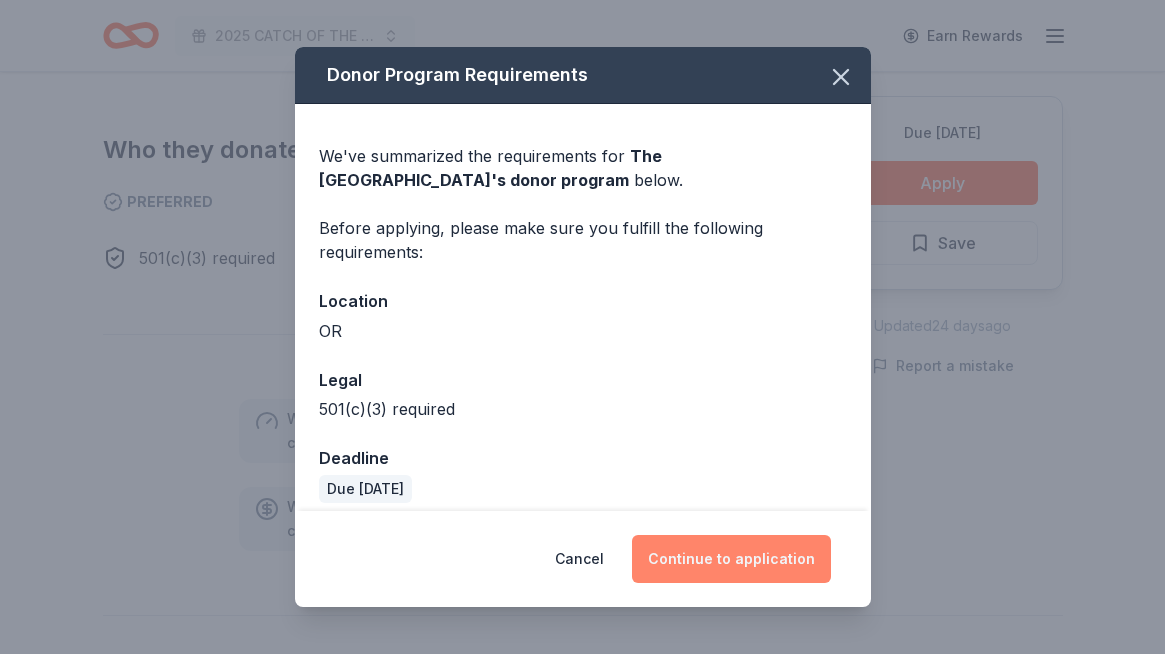 click on "Continue to application" at bounding box center (731, 559) 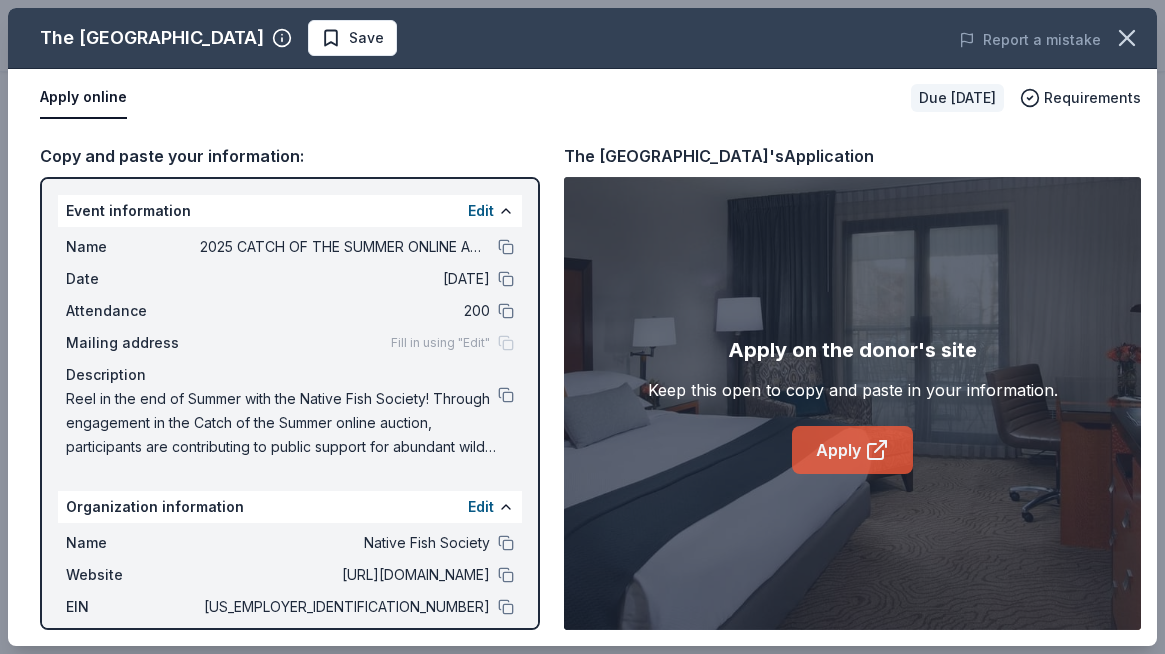 click on "Apply" at bounding box center [852, 450] 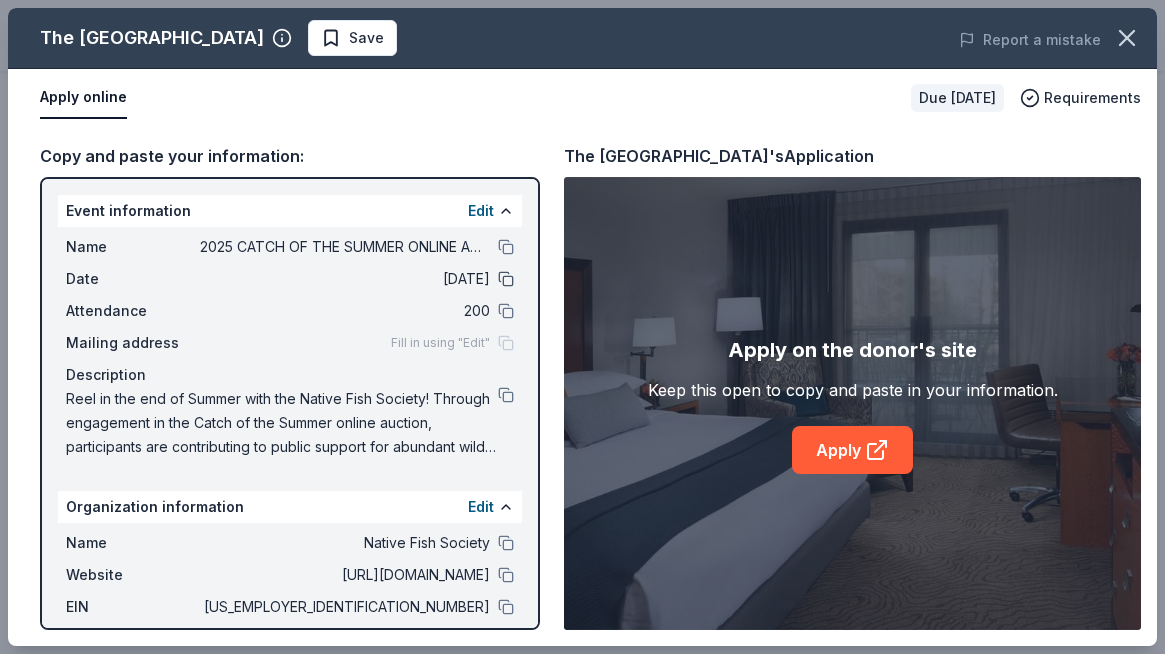 click at bounding box center [506, 279] 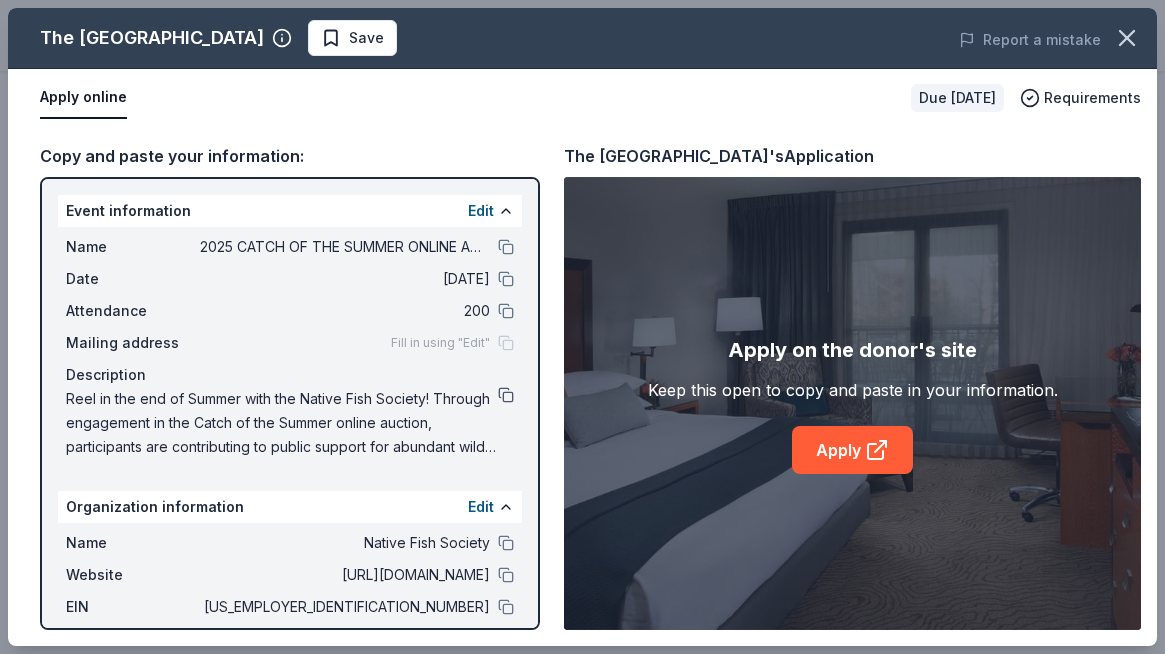 click at bounding box center (506, 395) 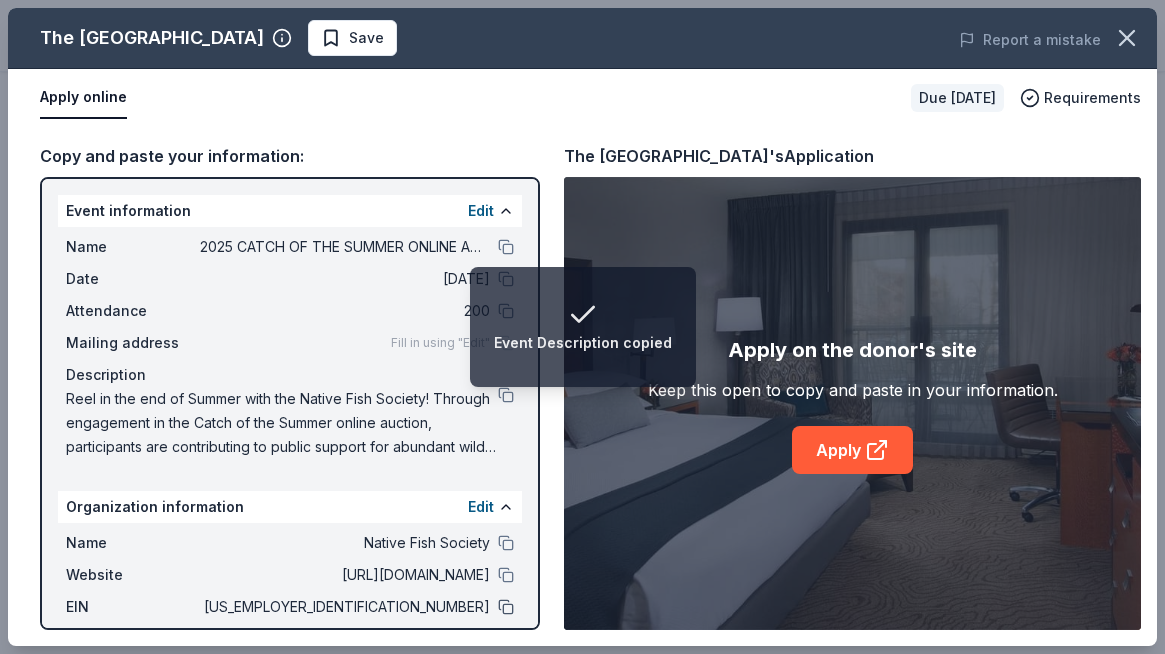 click at bounding box center (506, 607) 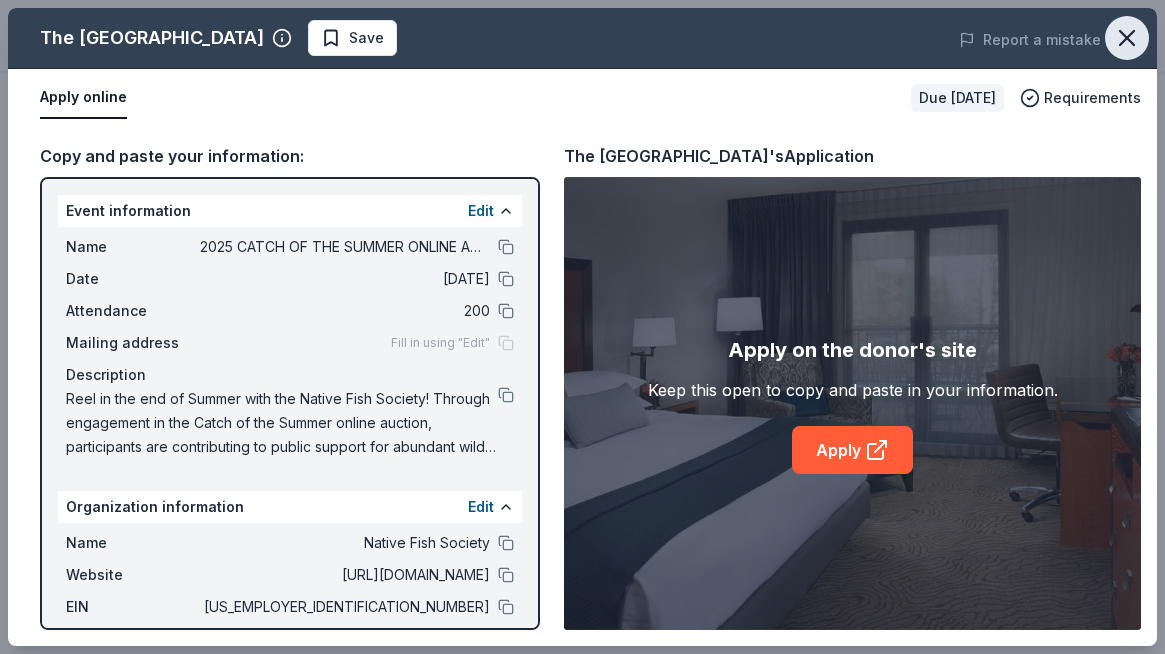 click 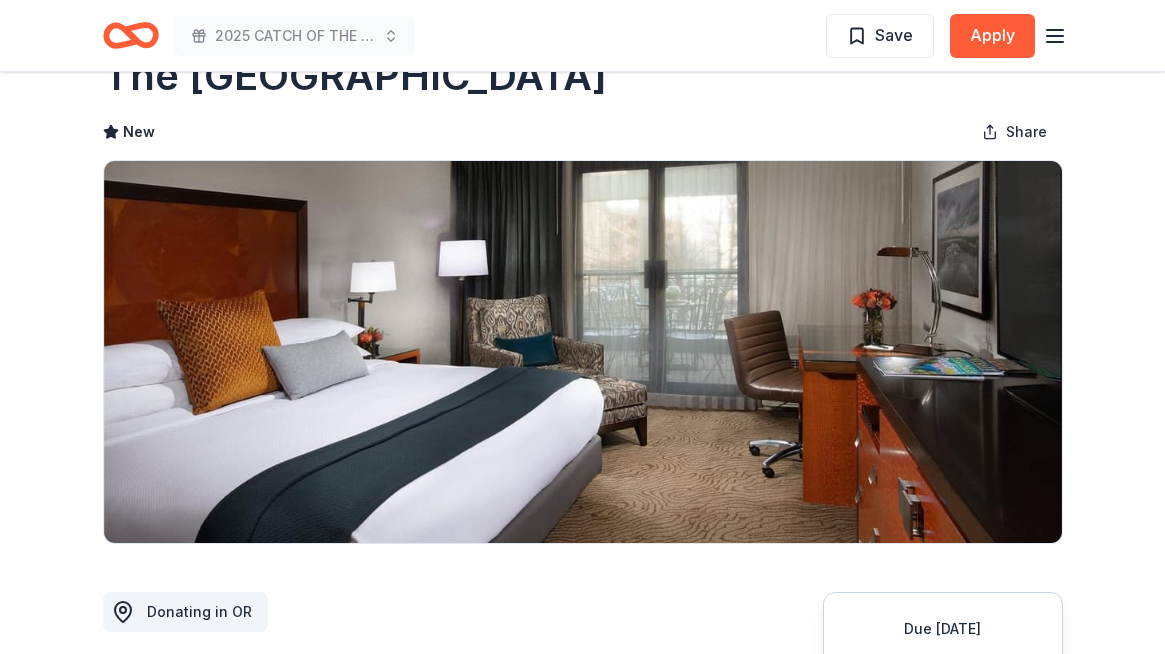 scroll, scrollTop: 35, scrollLeft: 0, axis: vertical 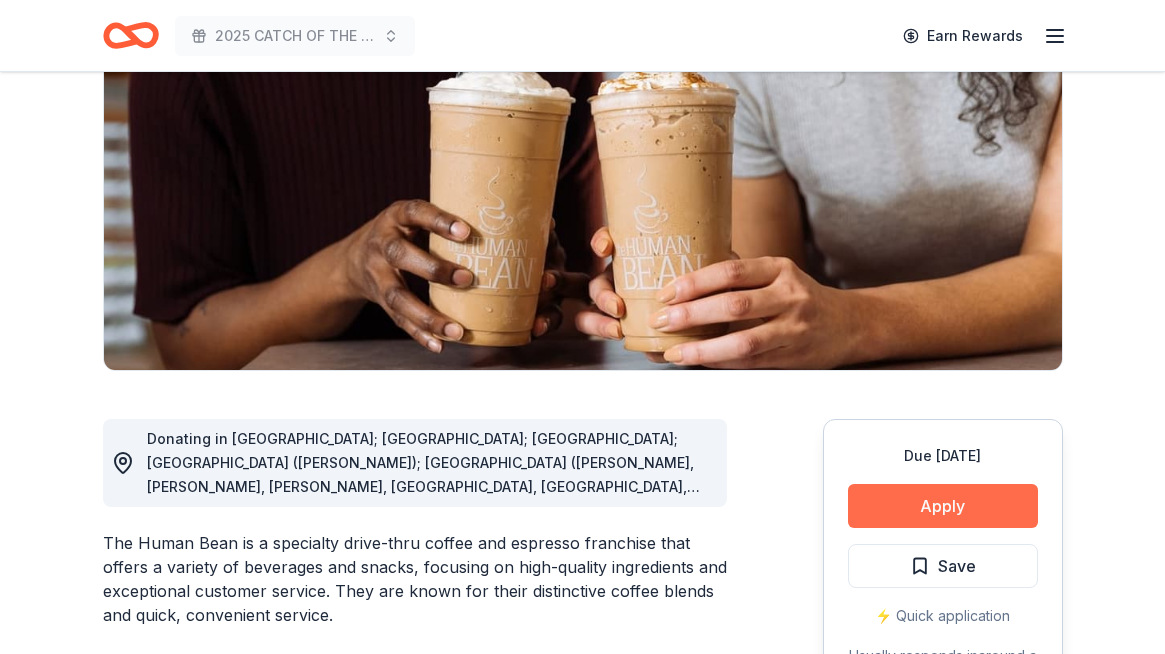 click on "Apply" at bounding box center [943, 506] 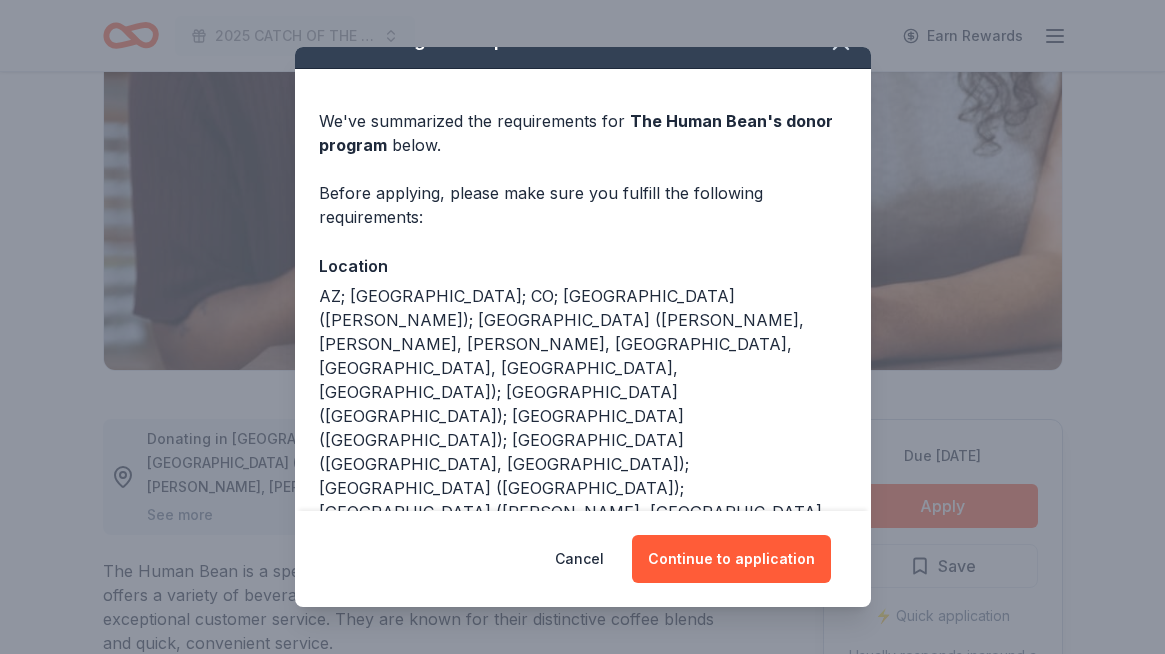 scroll, scrollTop: 106, scrollLeft: 0, axis: vertical 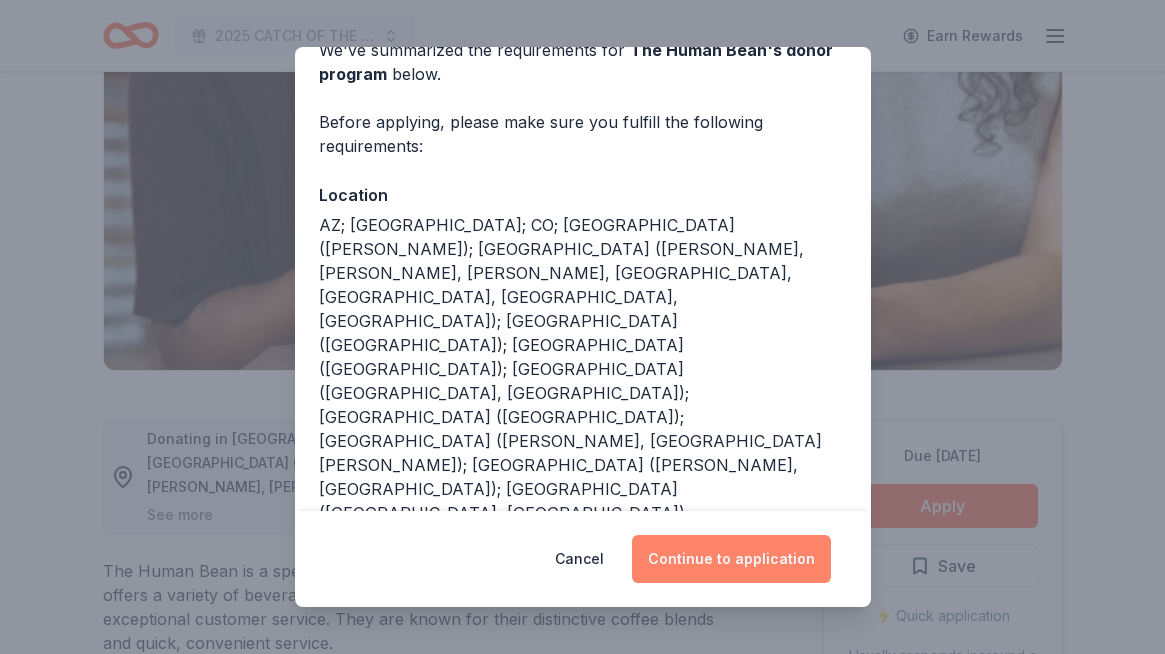 click on "Continue to application" at bounding box center [731, 559] 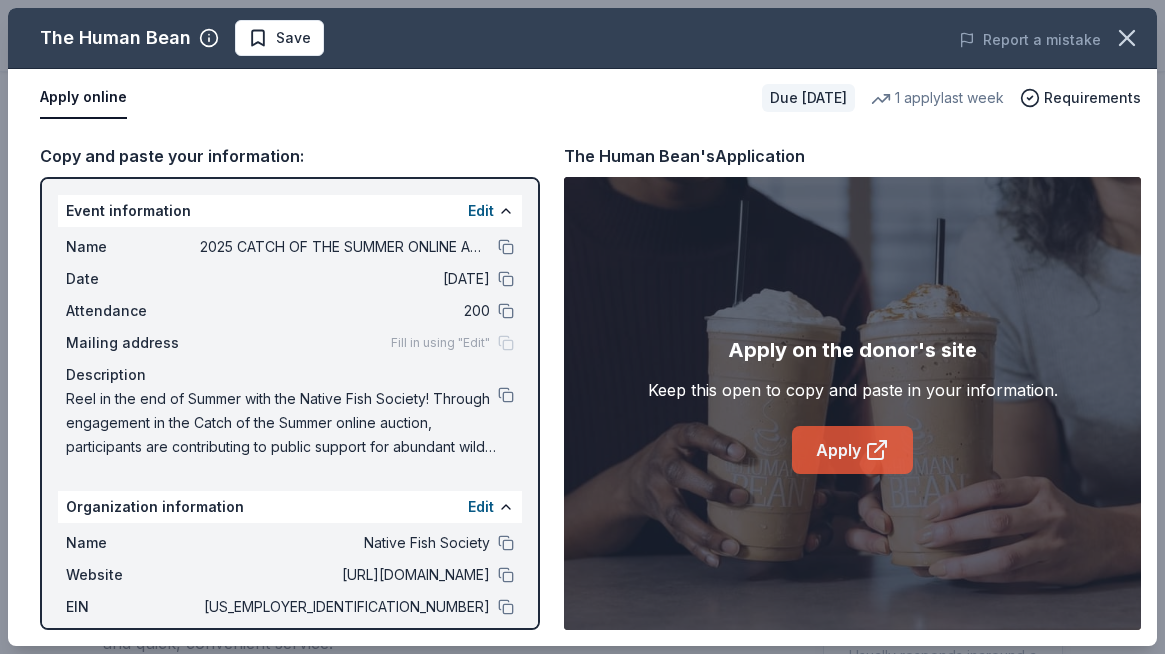 click on "Apply" at bounding box center [852, 450] 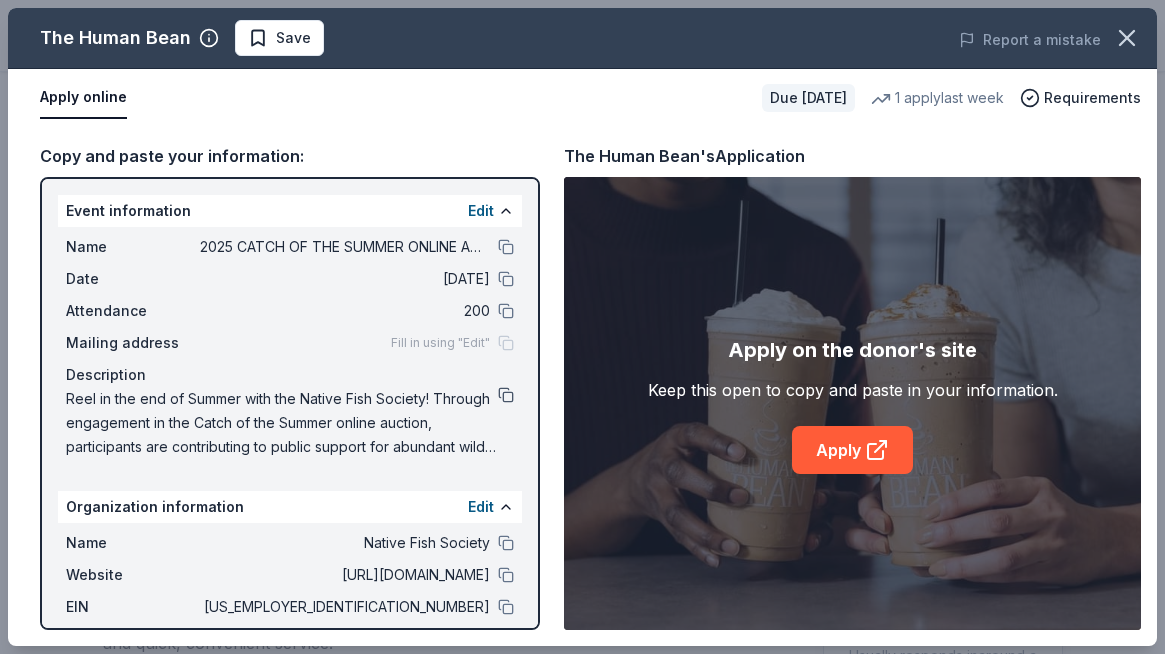 click at bounding box center (506, 395) 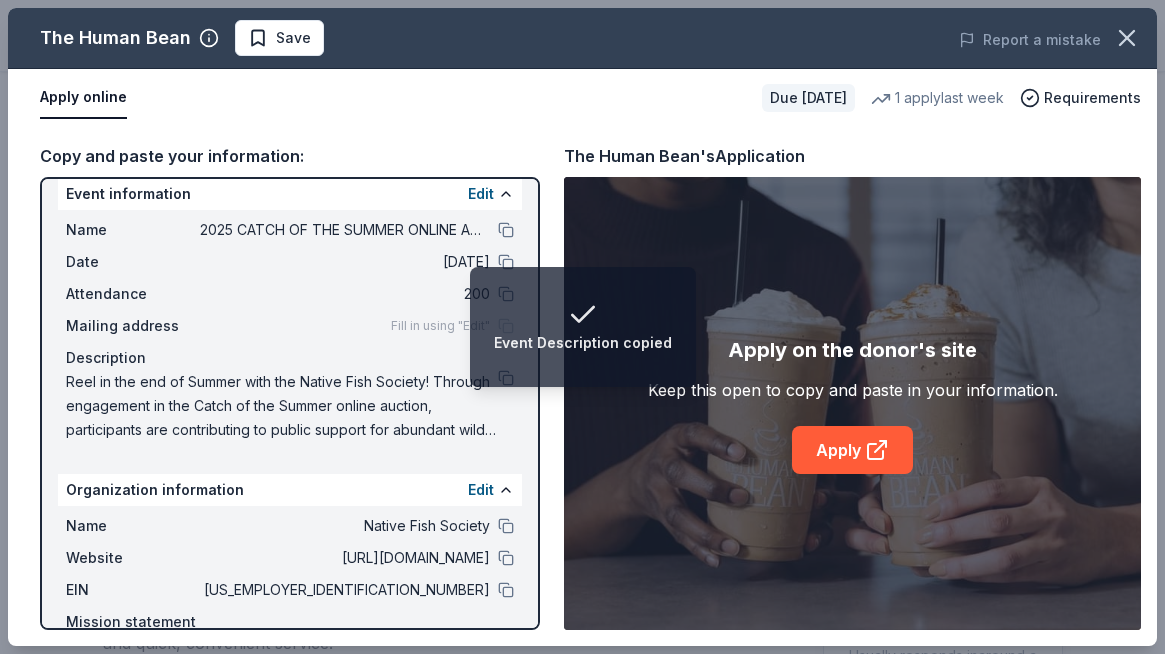 scroll, scrollTop: 119, scrollLeft: 0, axis: vertical 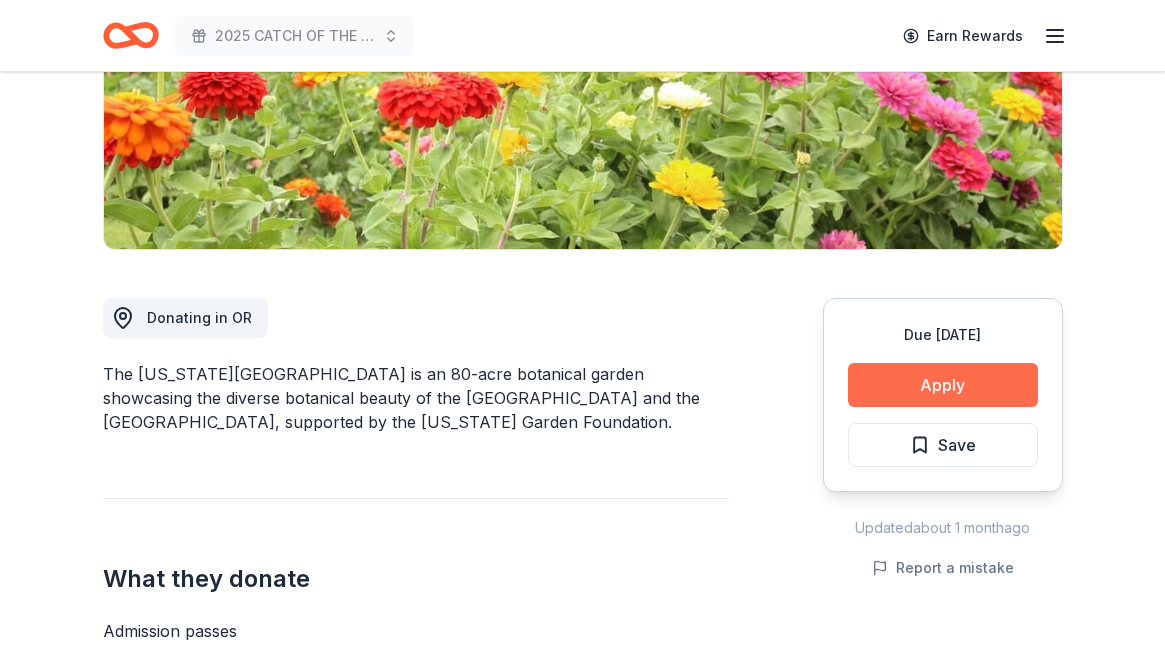 click on "Apply" at bounding box center (943, 385) 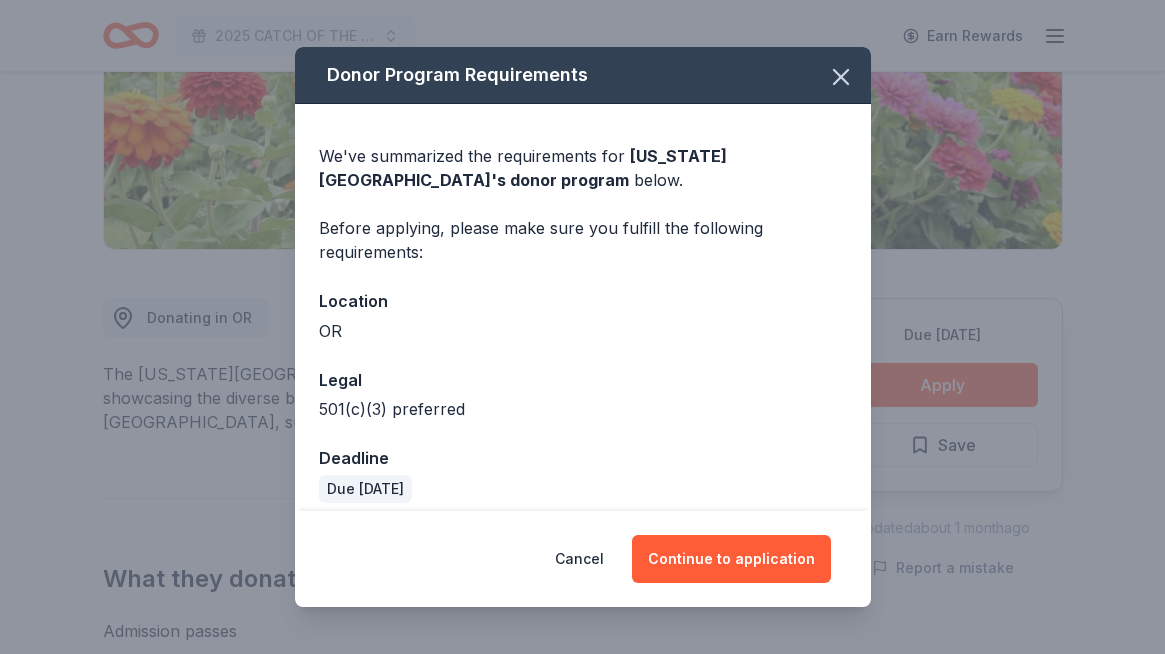 scroll, scrollTop: 16, scrollLeft: 0, axis: vertical 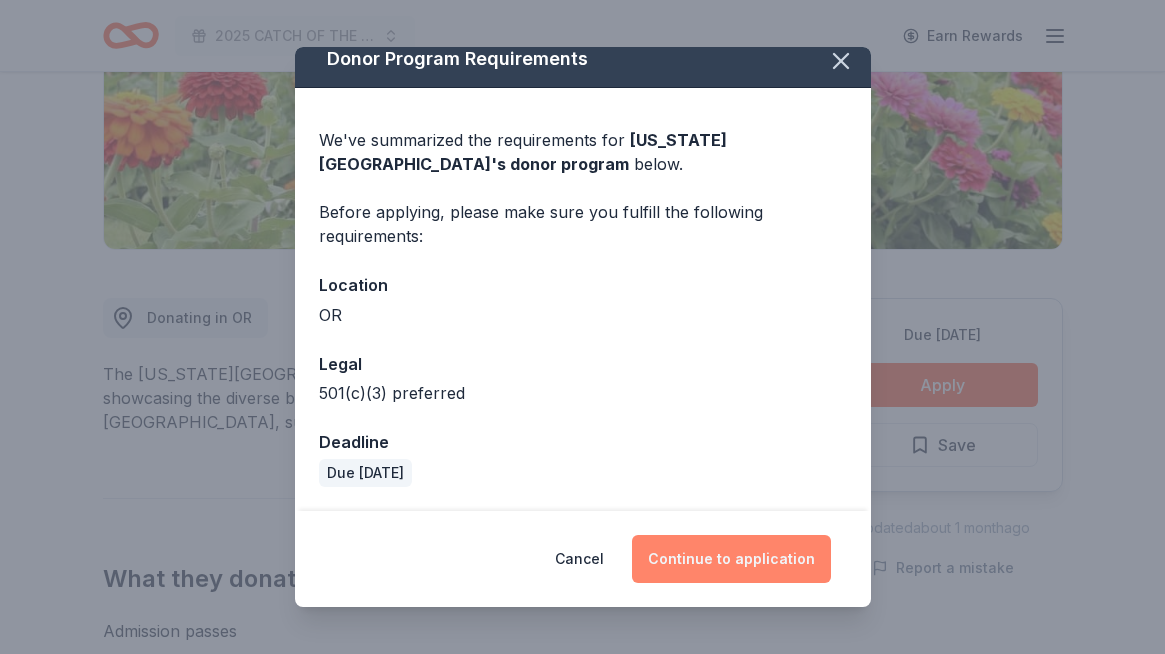click on "Continue to application" at bounding box center (731, 559) 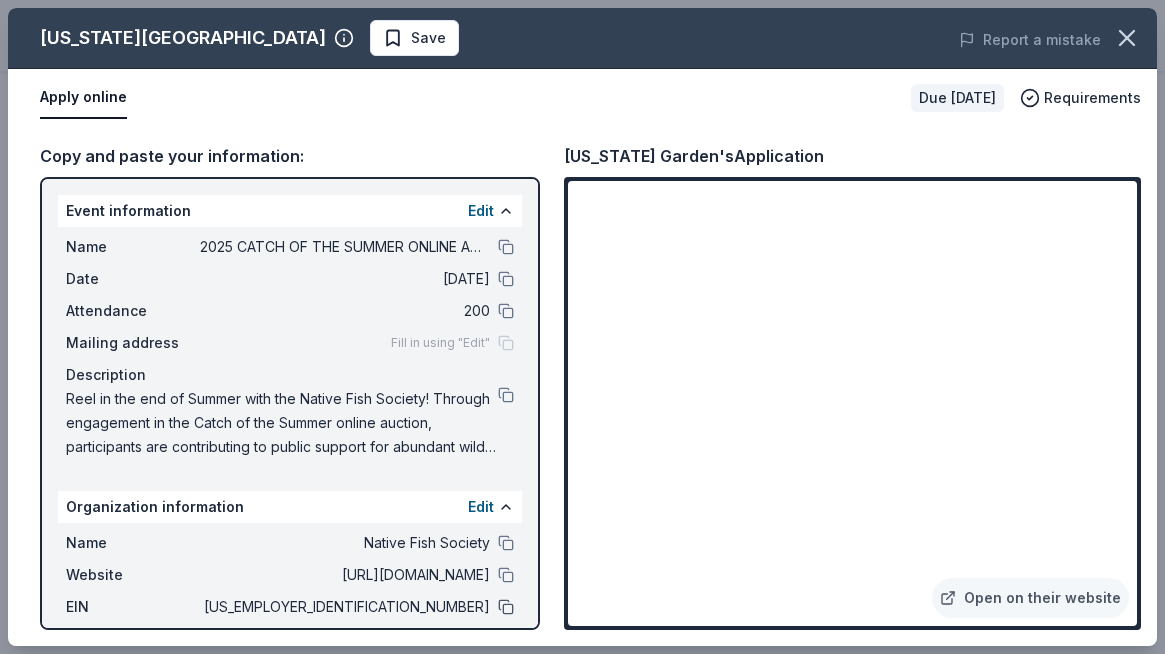 click at bounding box center [506, 607] 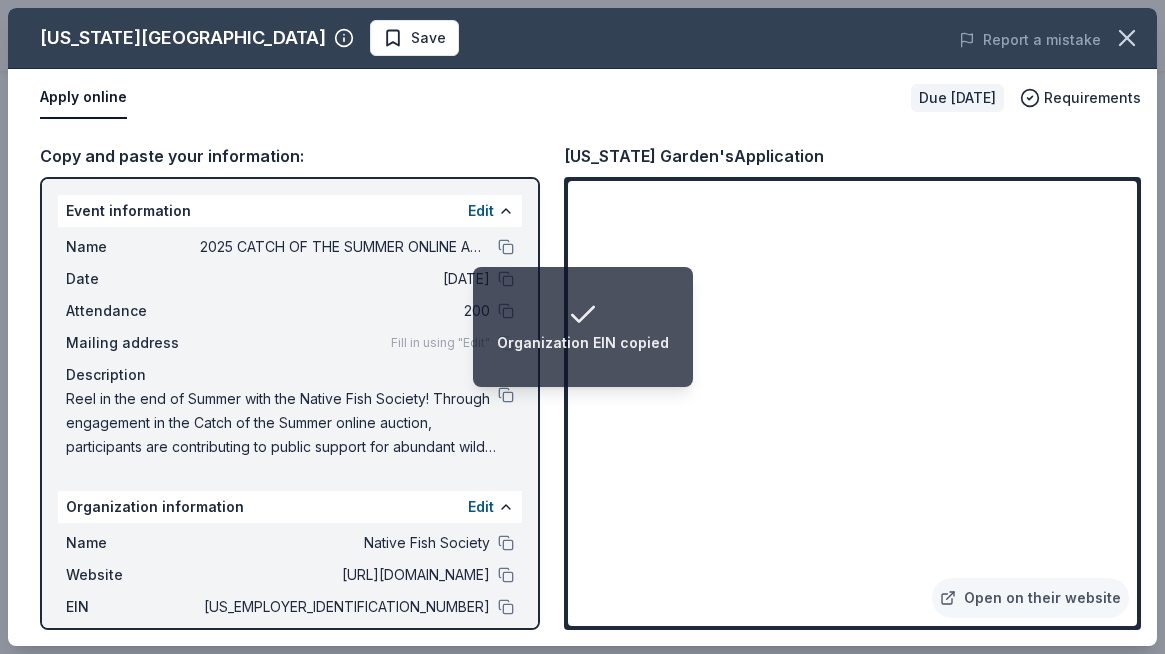 scroll, scrollTop: 119, scrollLeft: 0, axis: vertical 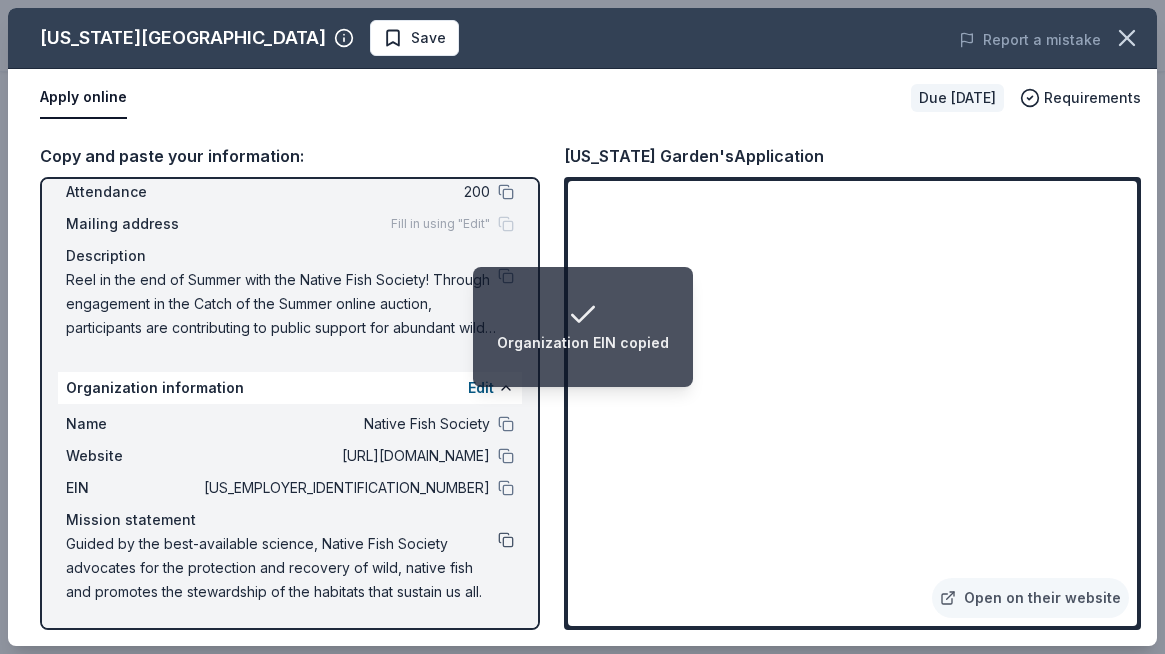 click at bounding box center (506, 540) 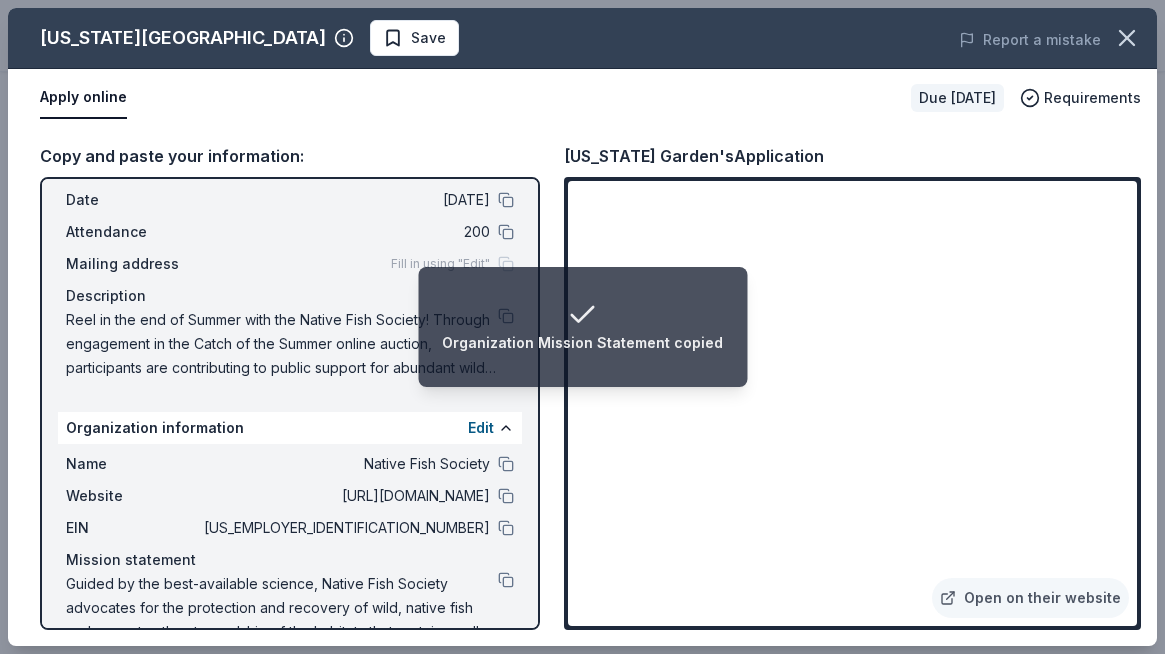 scroll, scrollTop: 0, scrollLeft: 0, axis: both 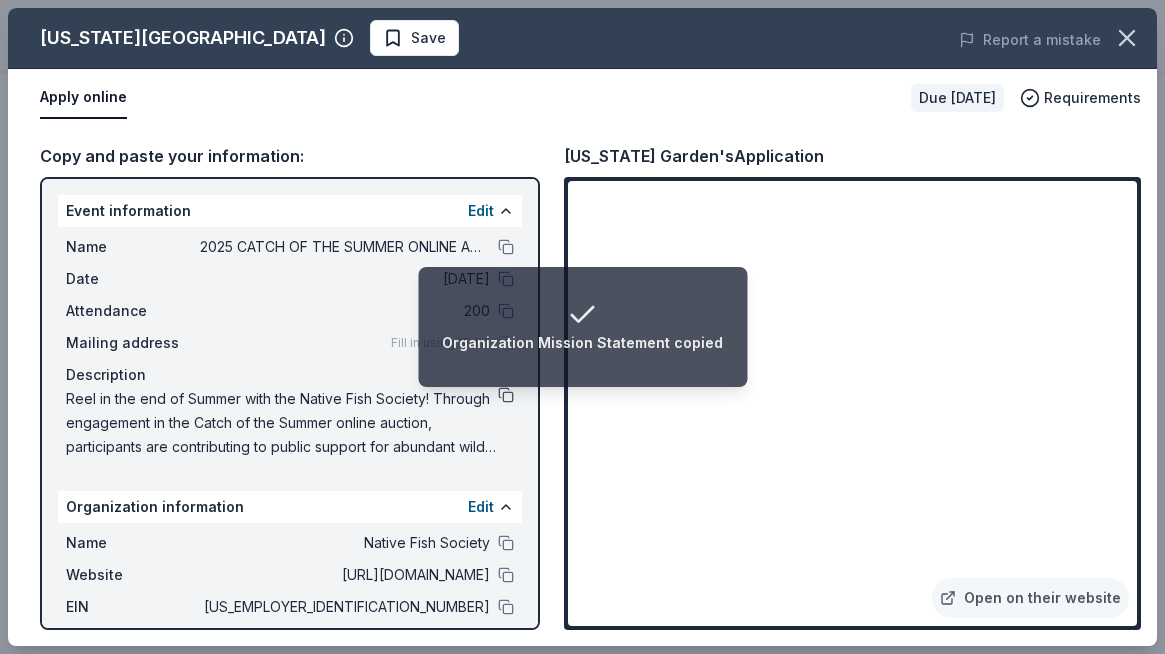 click at bounding box center (506, 395) 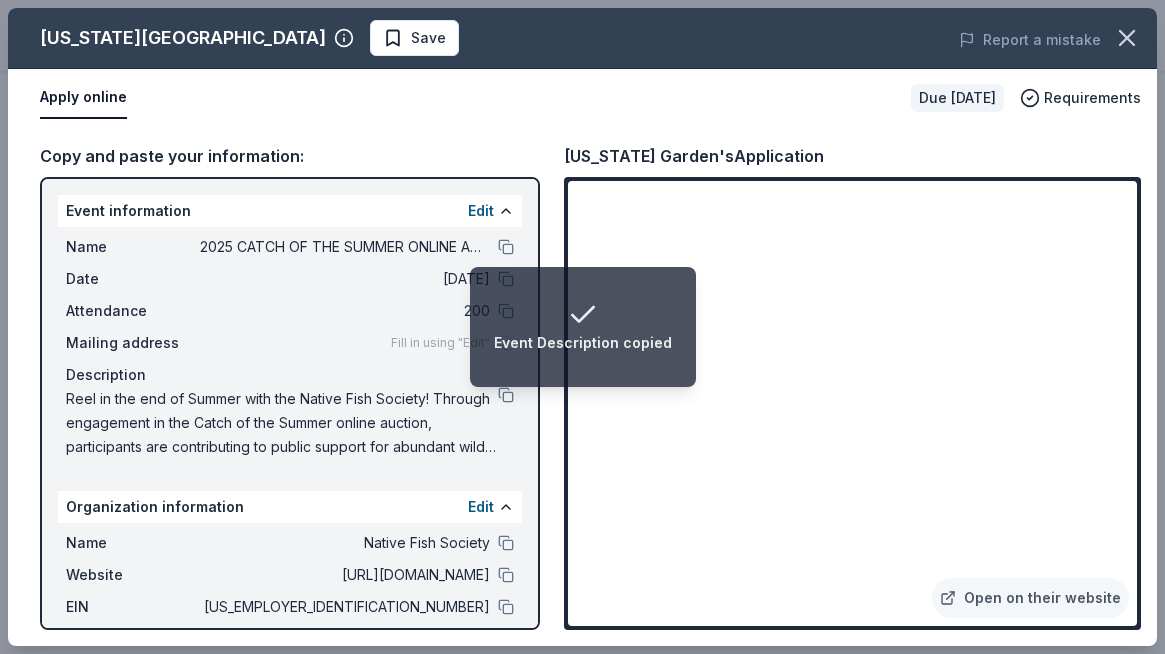 scroll, scrollTop: 36, scrollLeft: 0, axis: vertical 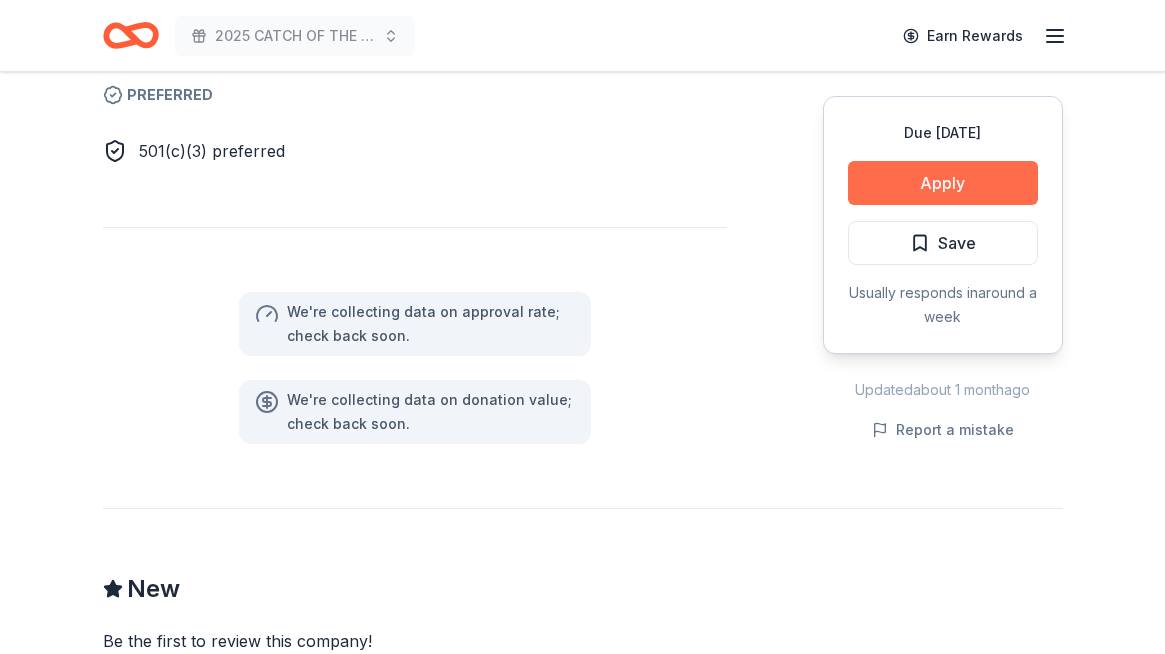 click on "Apply" at bounding box center (943, 183) 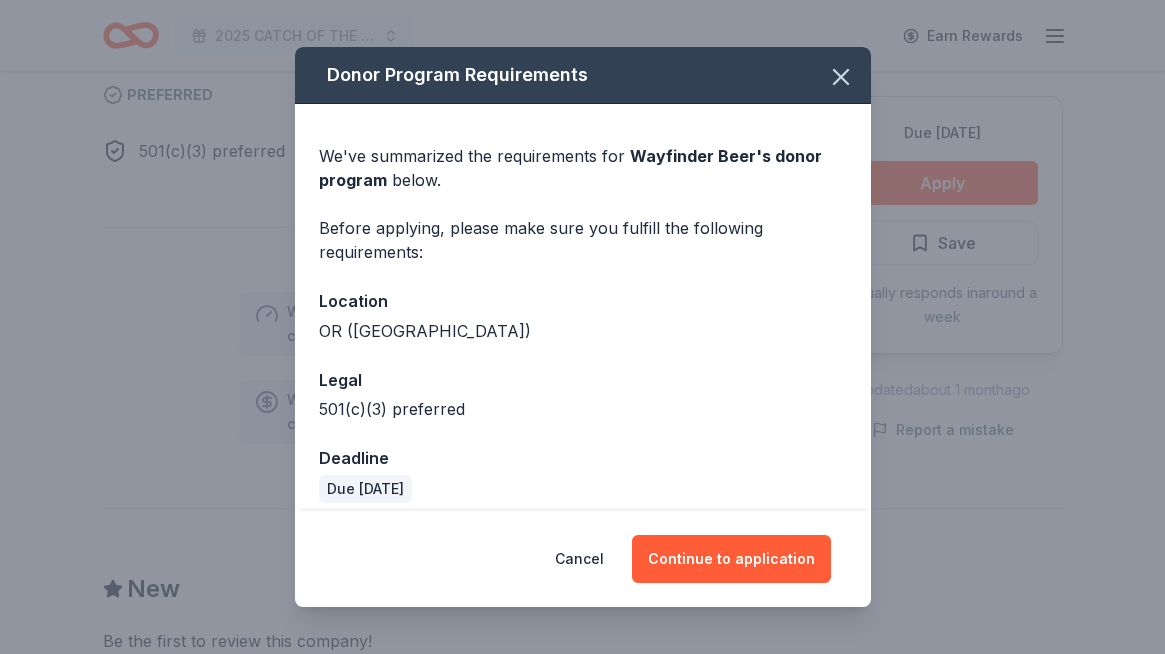 scroll, scrollTop: 16, scrollLeft: 0, axis: vertical 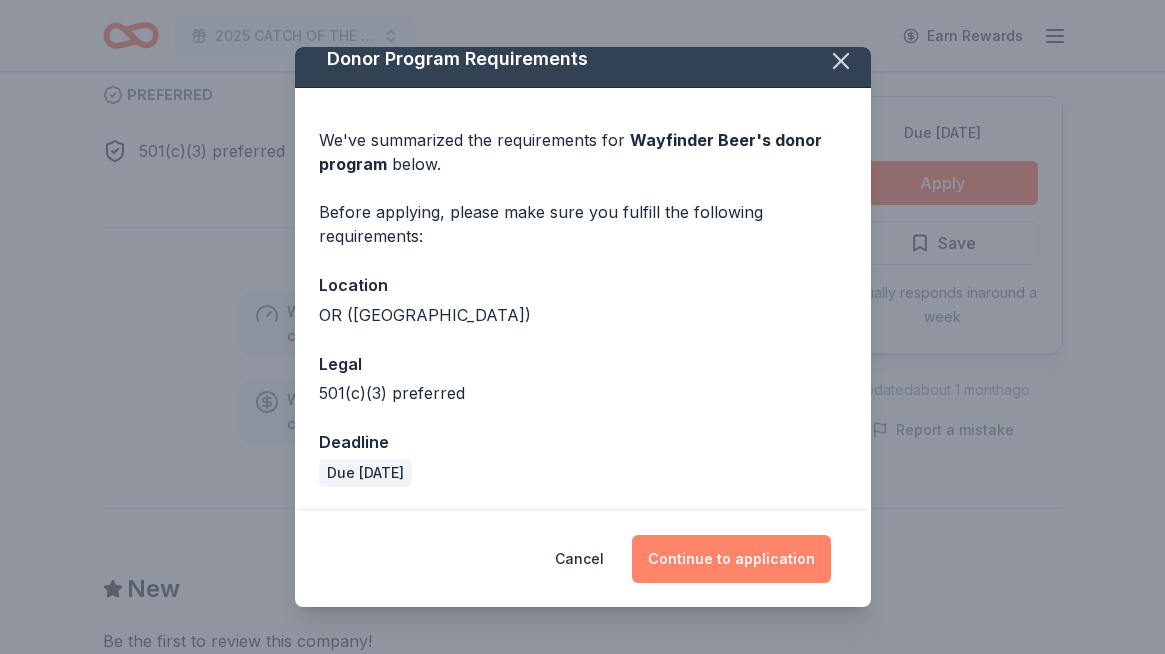 click on "Continue to application" at bounding box center (731, 559) 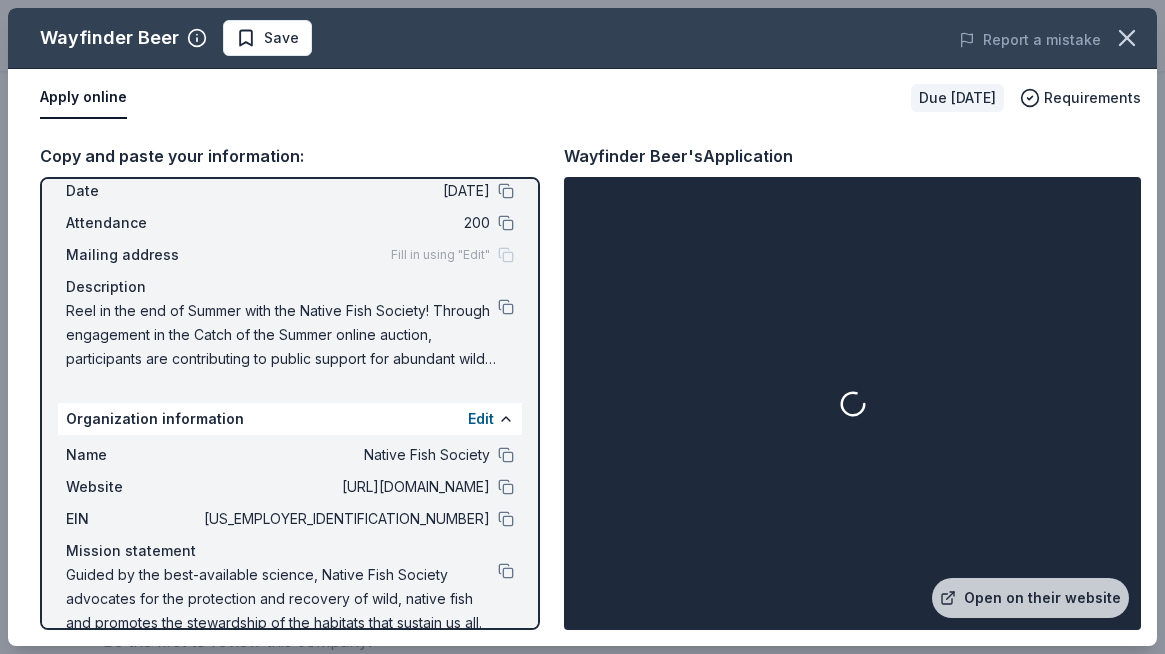 scroll, scrollTop: 119, scrollLeft: 0, axis: vertical 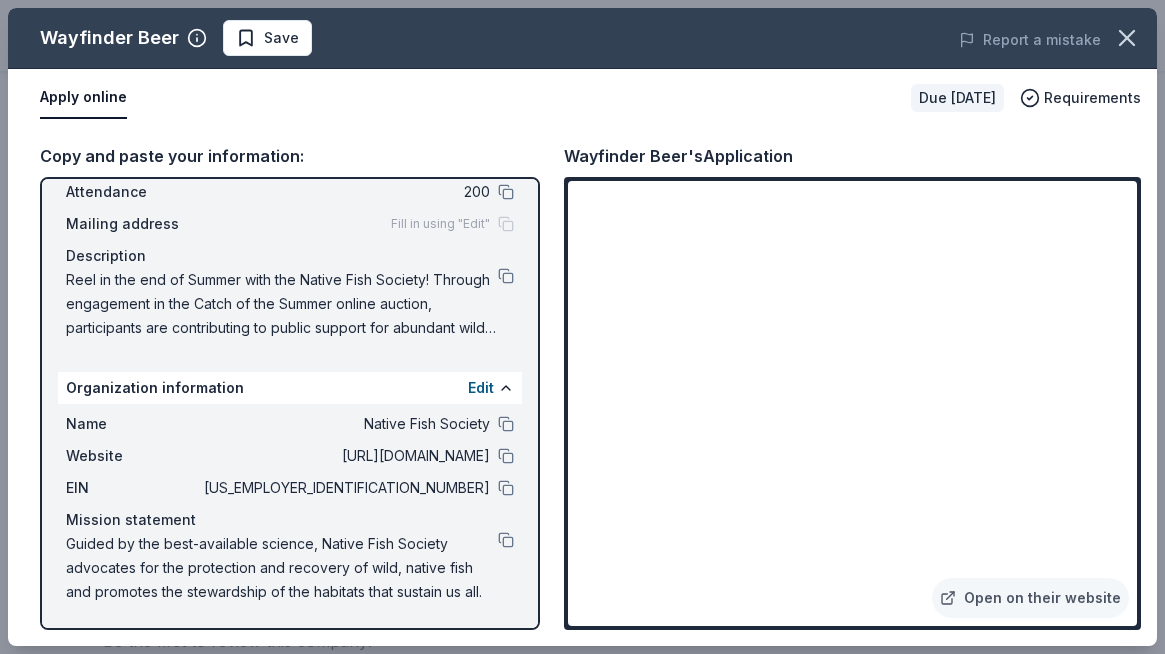 click at bounding box center (506, 488) 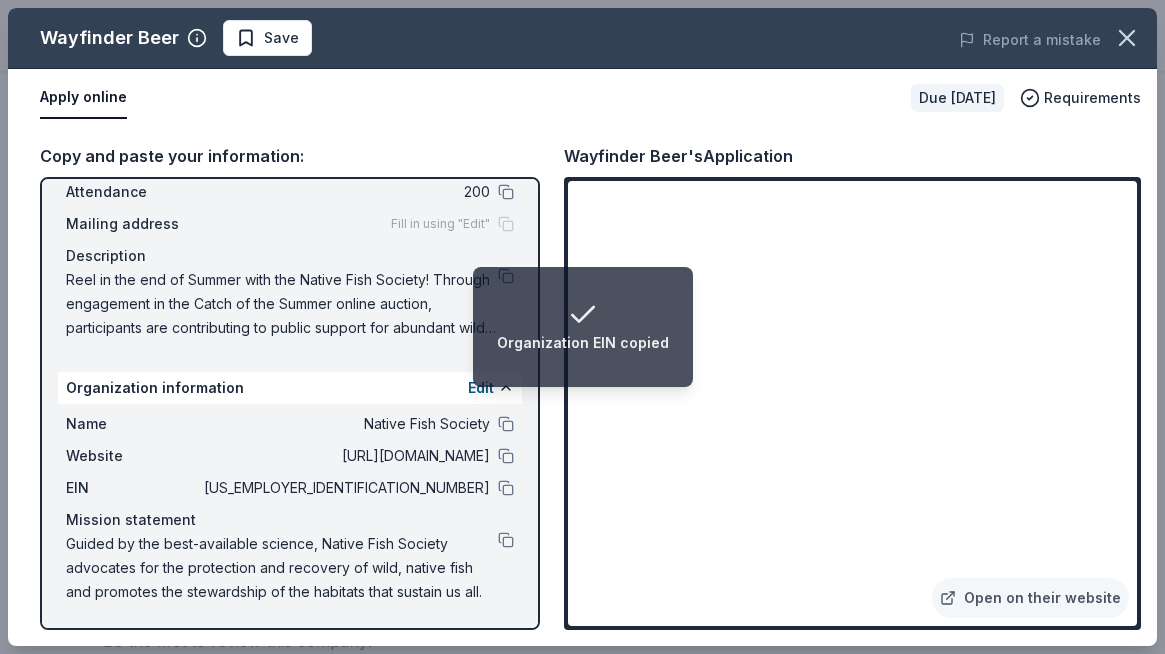 click on "Organization EIN copied" at bounding box center (583, 327) 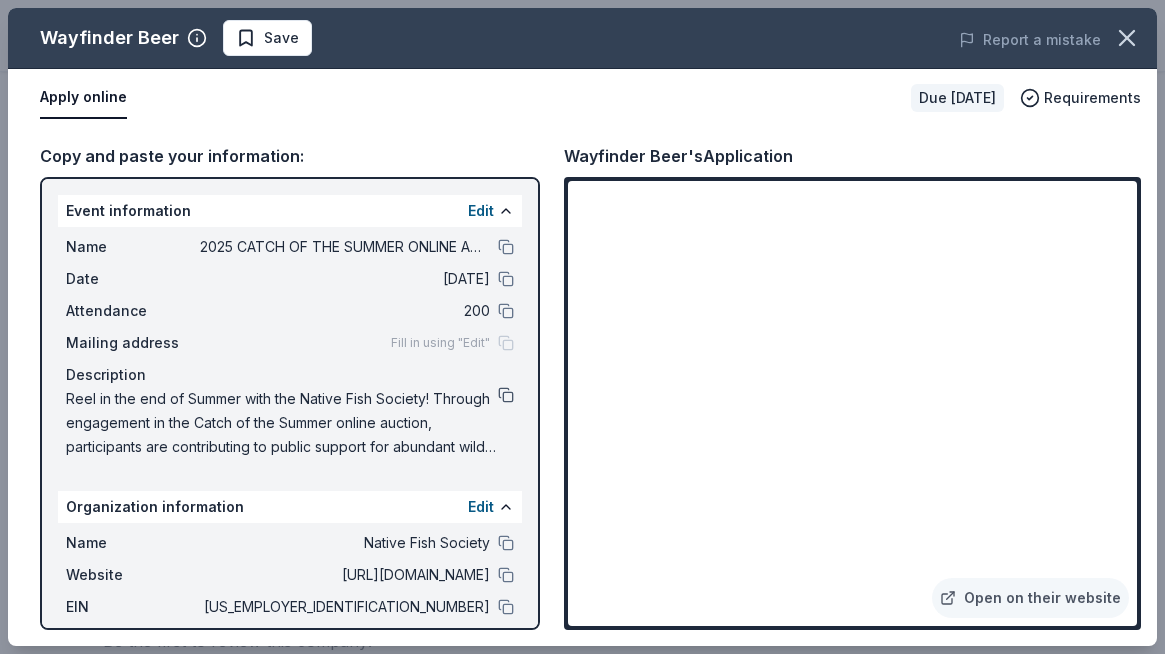 click at bounding box center (506, 395) 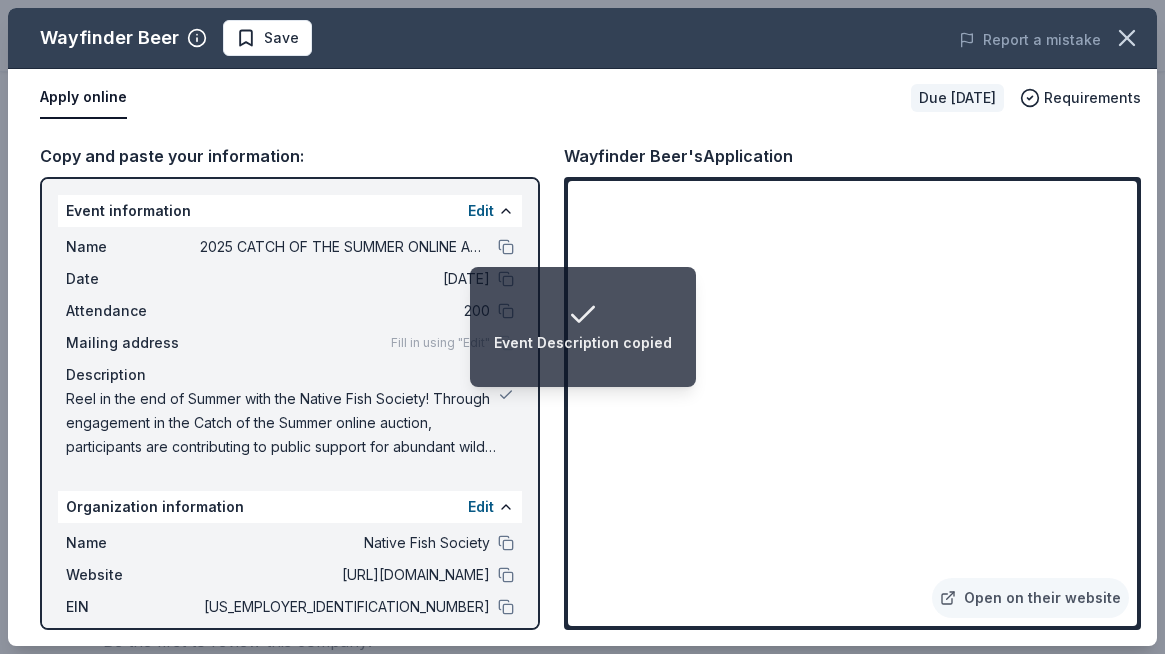 click on "Event Description copied" at bounding box center [583, 327] 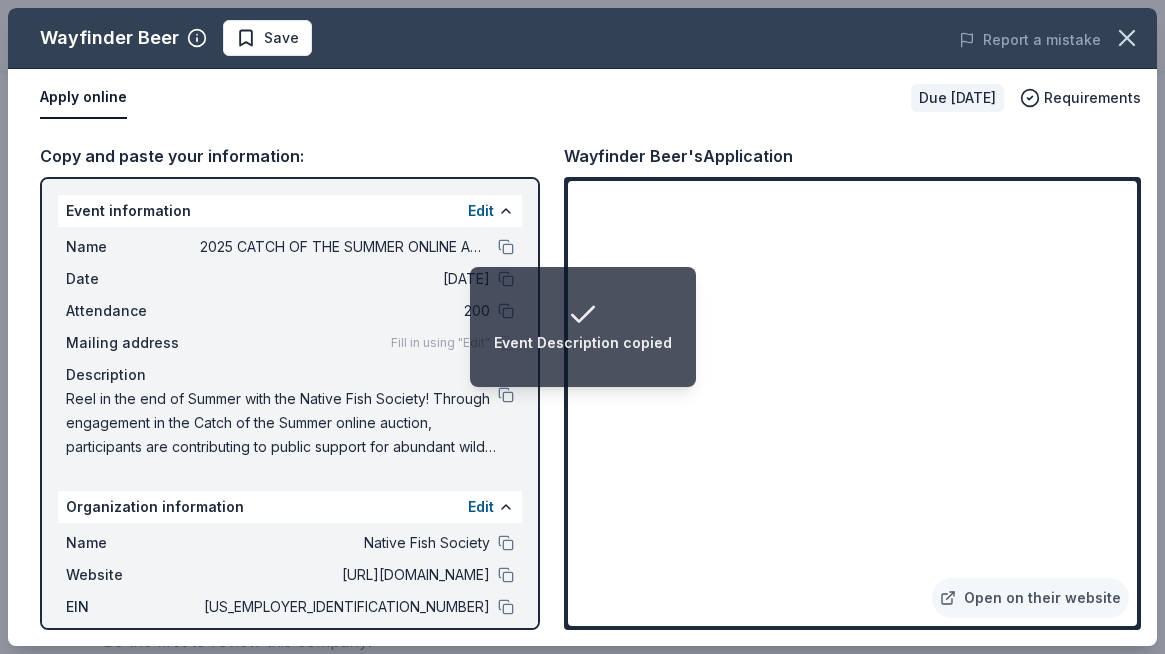 scroll, scrollTop: 119, scrollLeft: 0, axis: vertical 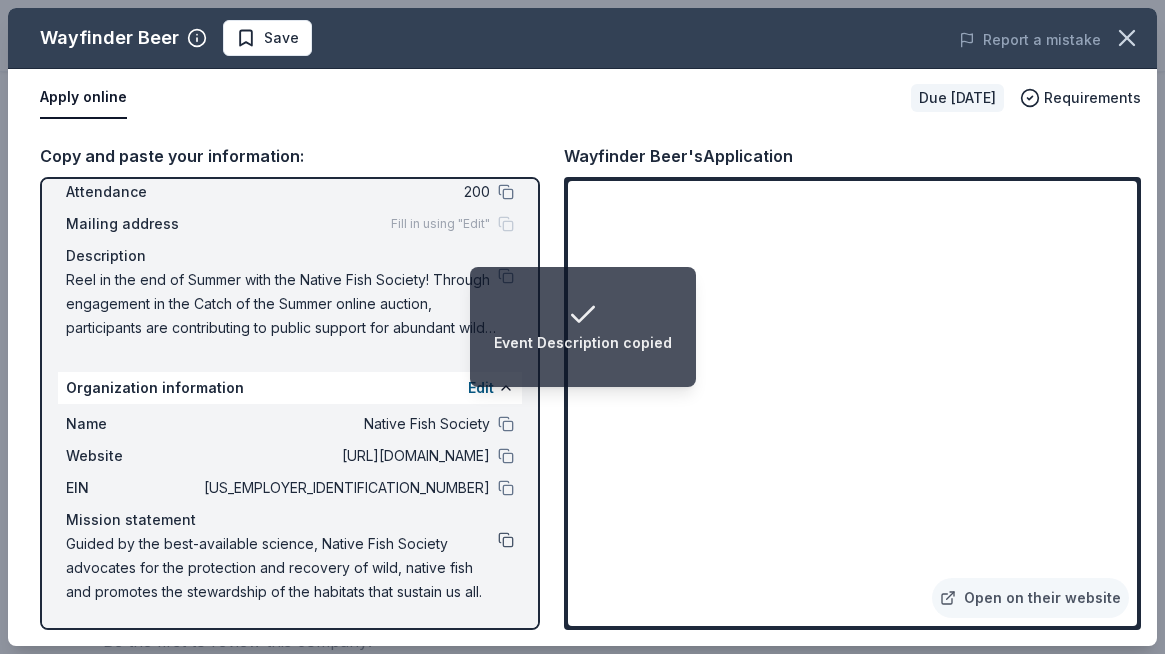 click at bounding box center [506, 540] 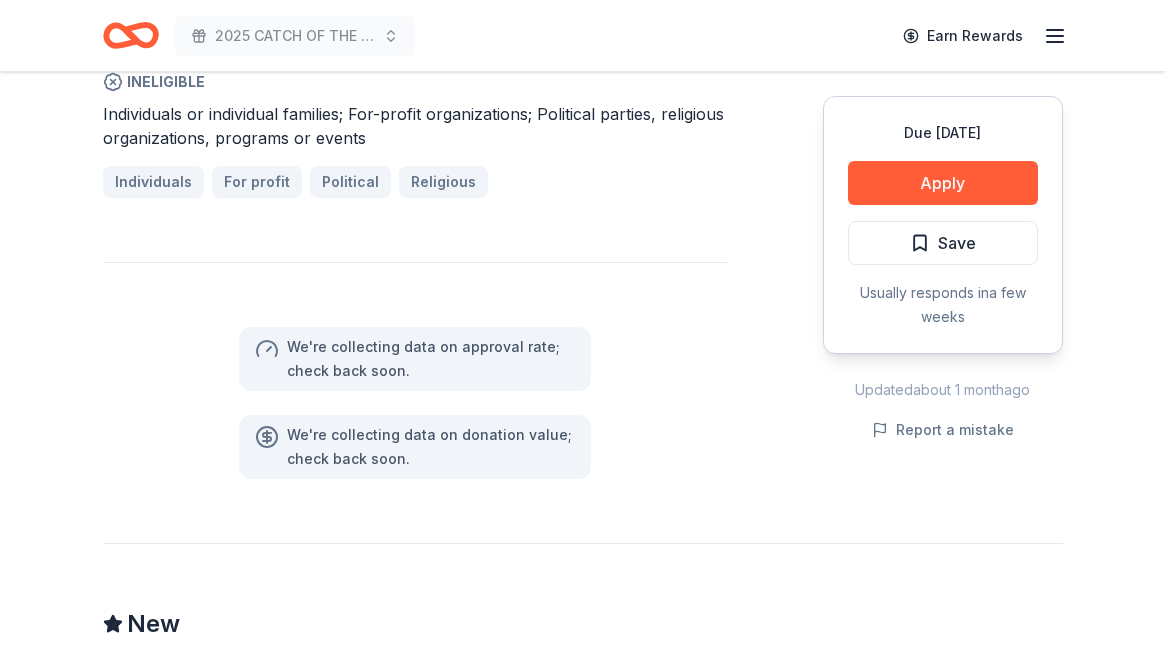 scroll, scrollTop: 1288, scrollLeft: 0, axis: vertical 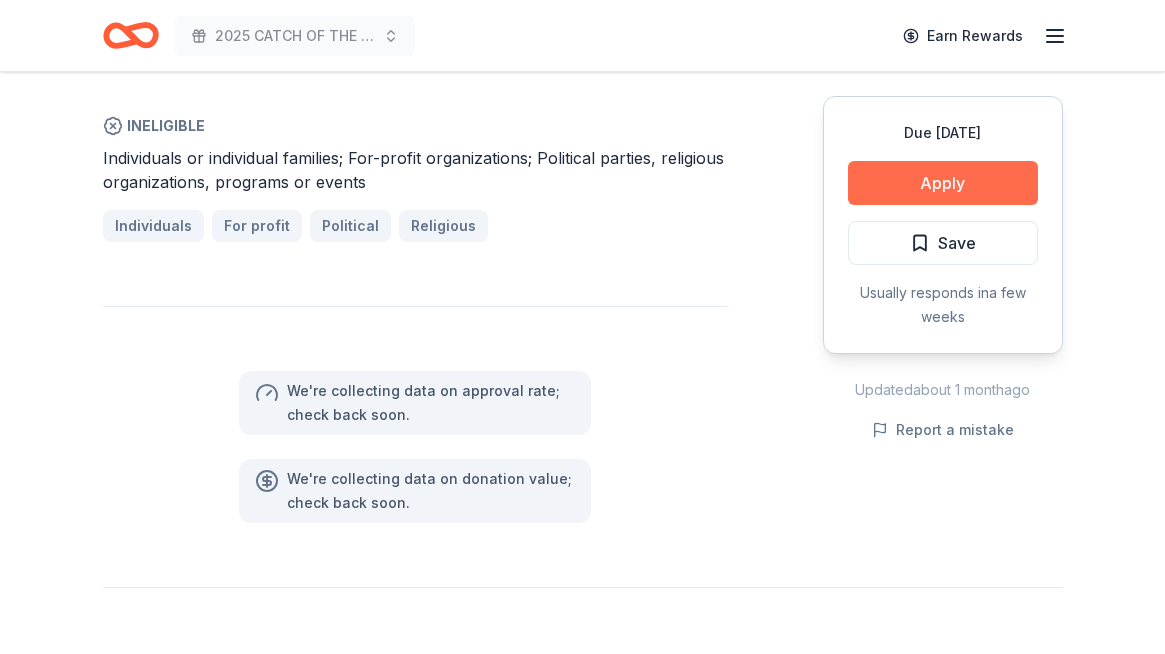 click on "Apply" at bounding box center [943, 183] 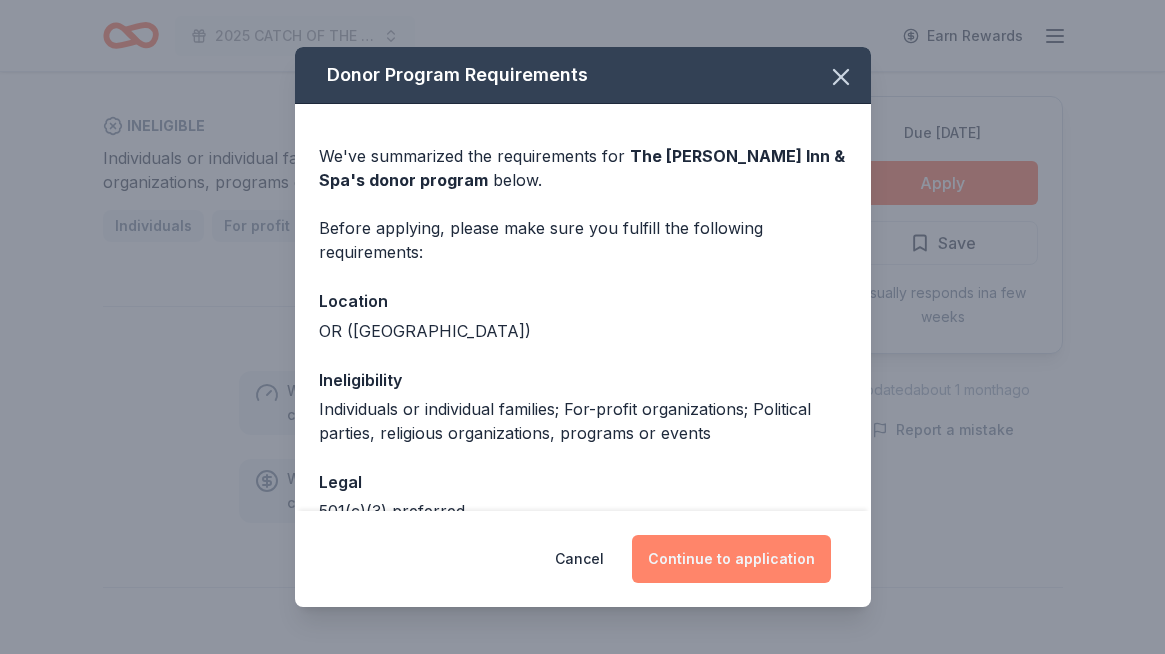 click on "Continue to application" at bounding box center (731, 559) 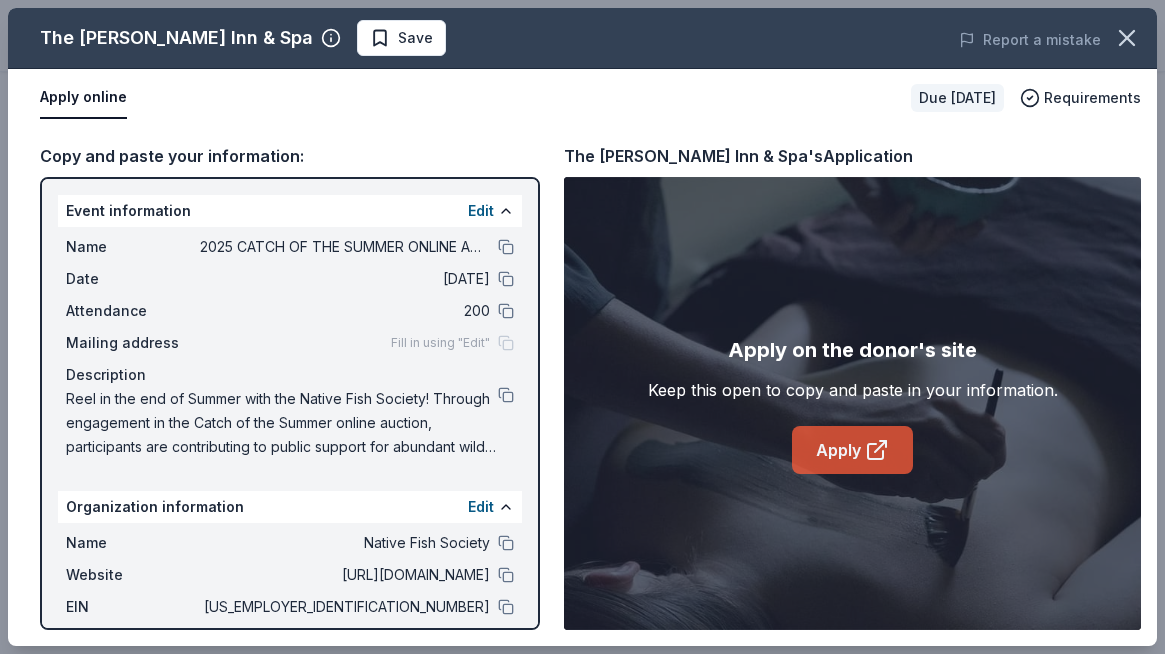 click on "Apply" at bounding box center (852, 450) 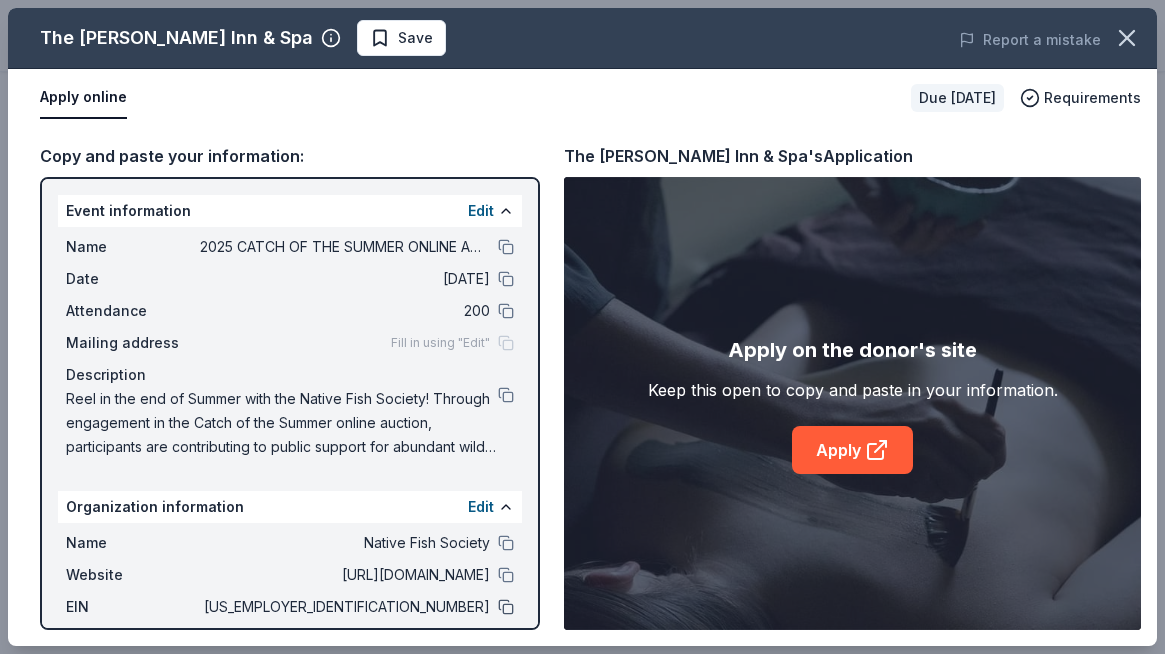 click at bounding box center [506, 607] 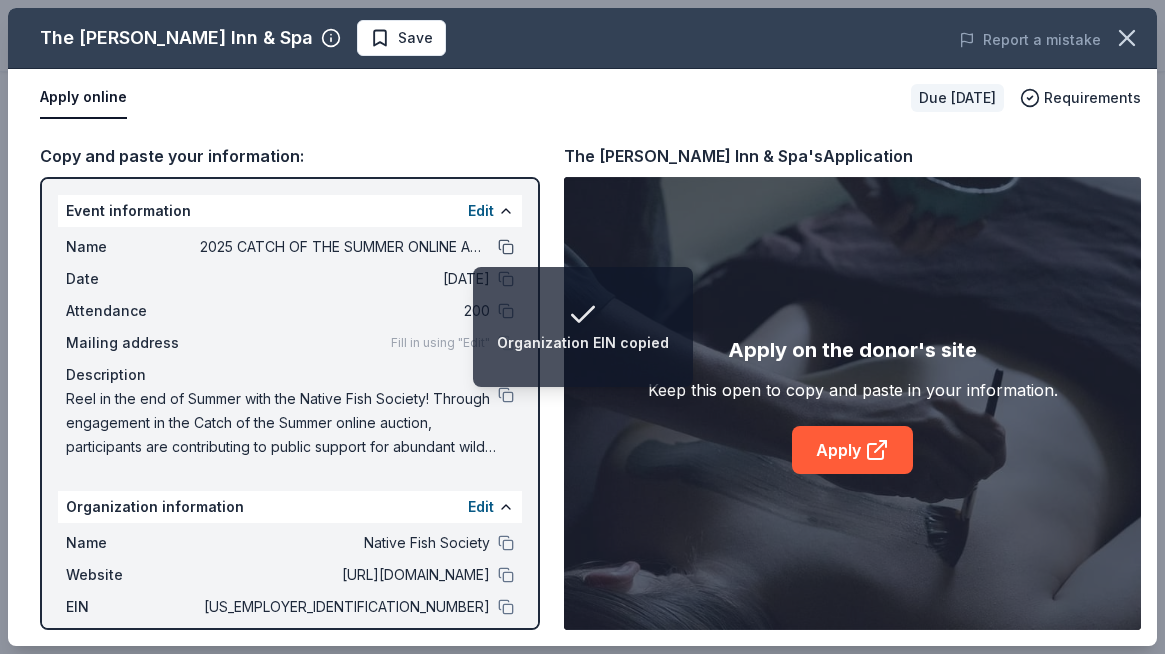 click at bounding box center [506, 247] 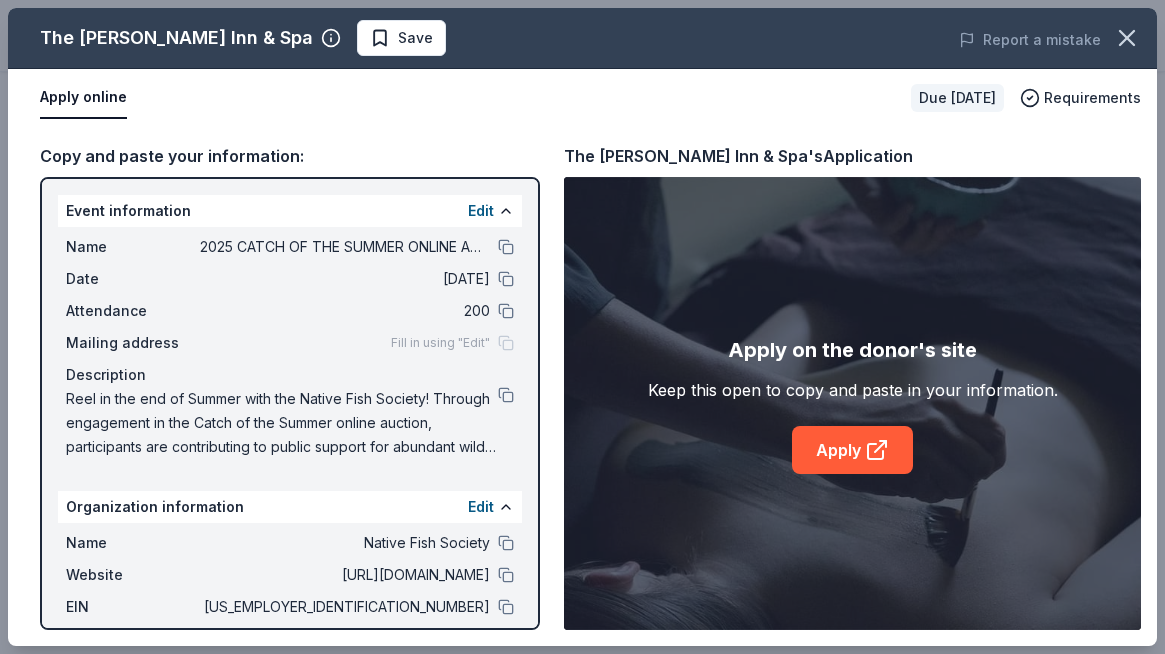 click on "Reel in the end of Summer with the Native Fish Society! Through engagement in the Catch of the Summer online auction, participants are contributing to public support for abundant wild fish, free flowing rivers, and thriving local communities." at bounding box center (290, 423) 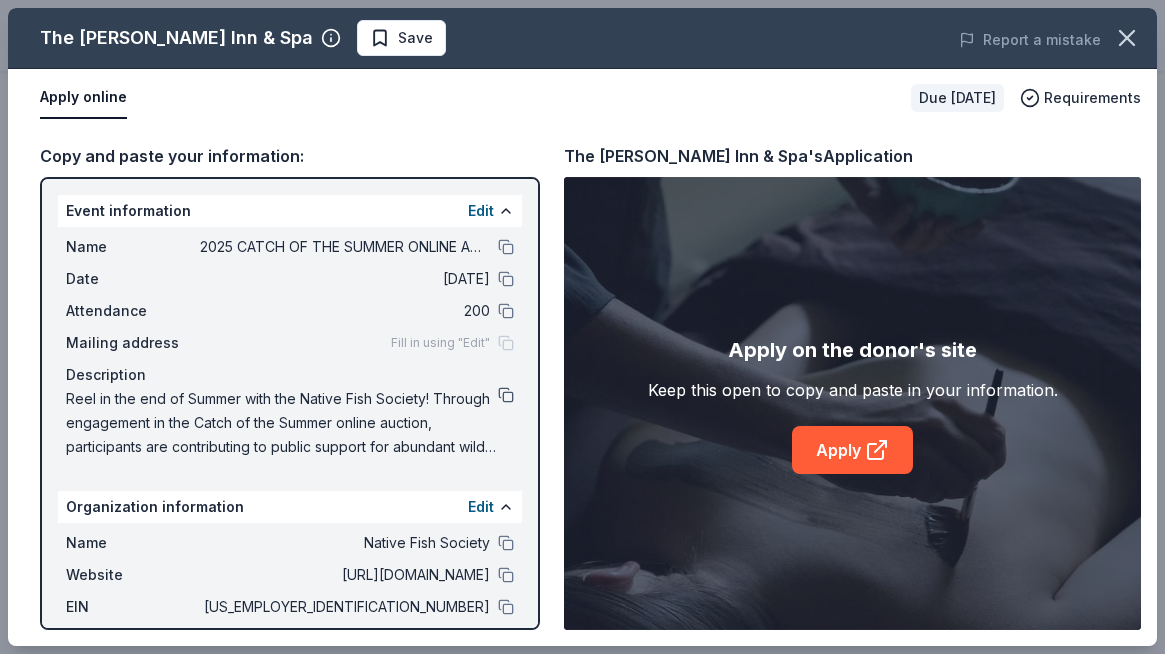 click at bounding box center [506, 395] 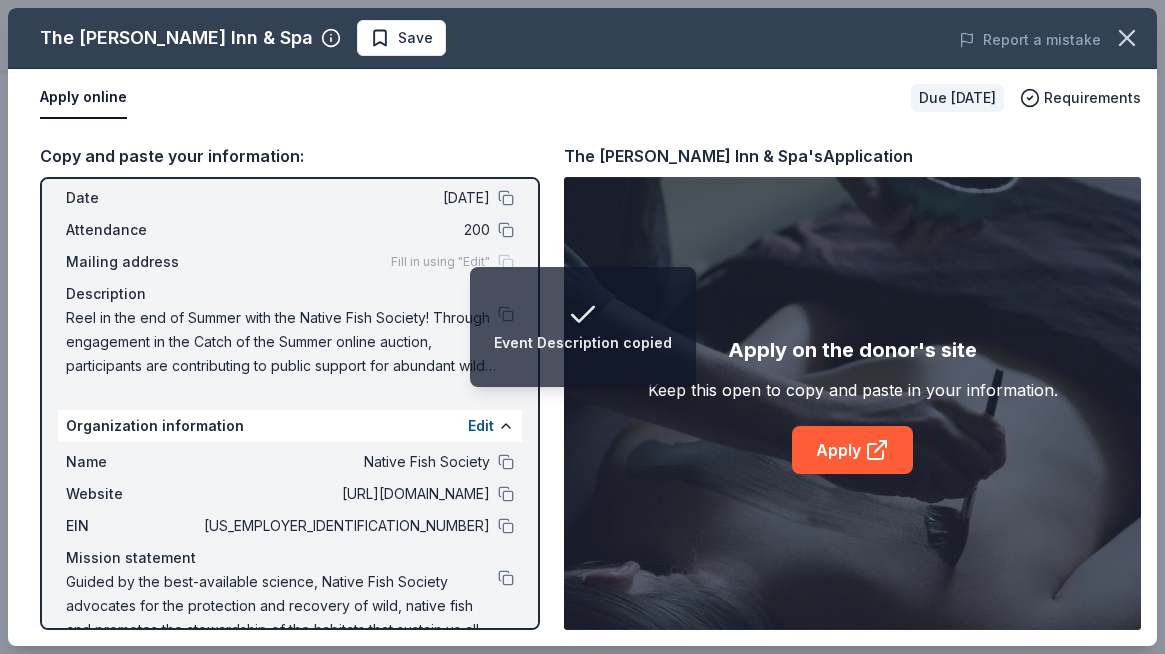 scroll, scrollTop: 84, scrollLeft: 0, axis: vertical 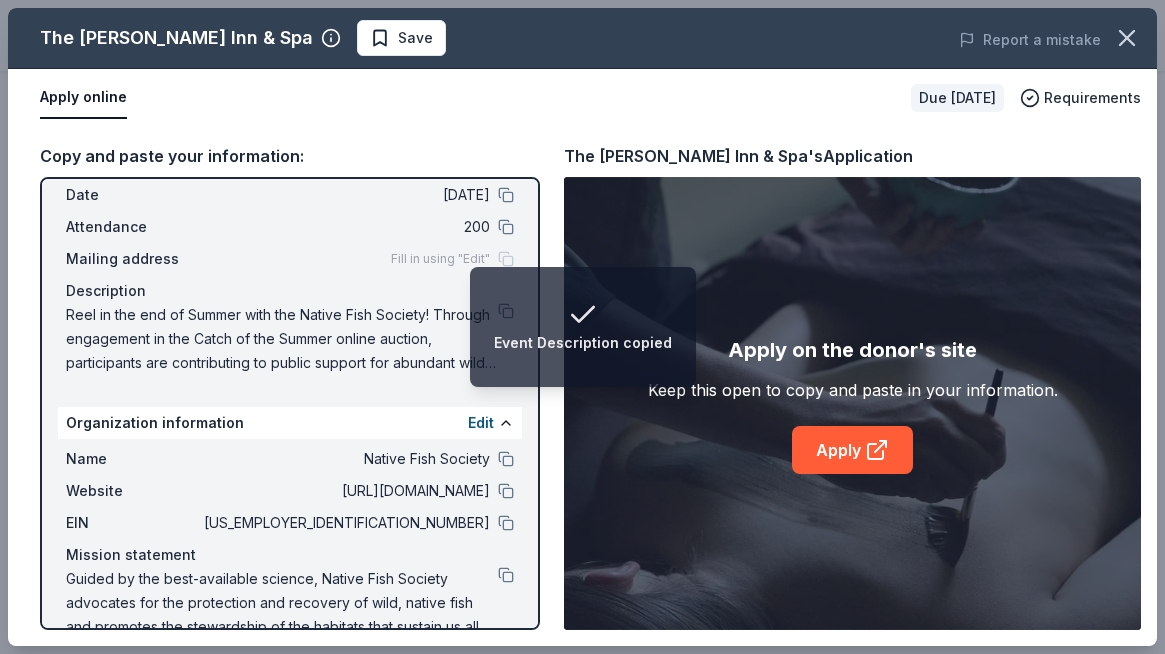click on "Guided by the best-available science, Native Fish Society advocates for the protection and recovery of wild, native fish and promotes the stewardship of the habitats that sustain us all." at bounding box center (282, 603) 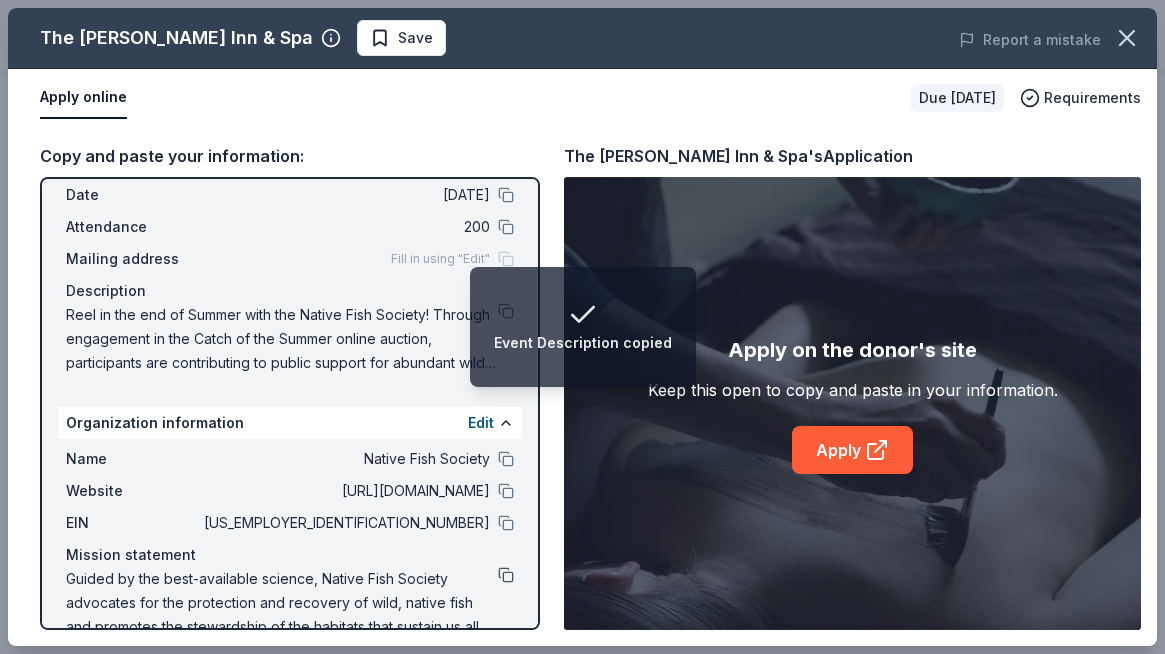 click at bounding box center (506, 575) 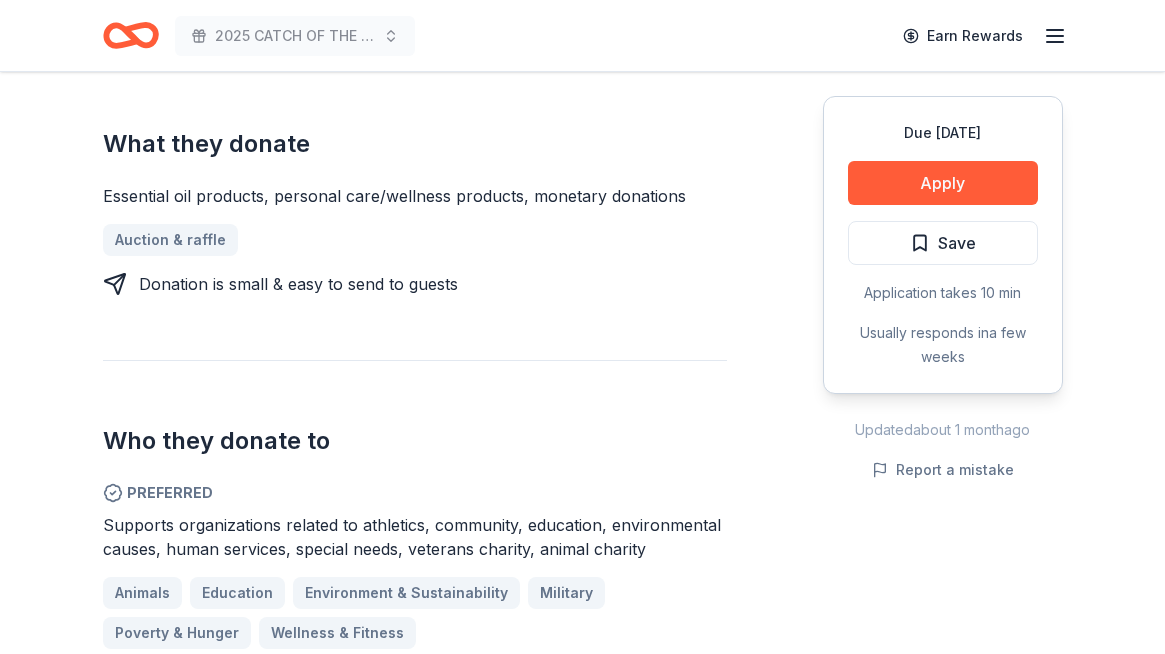 scroll, scrollTop: 305, scrollLeft: 0, axis: vertical 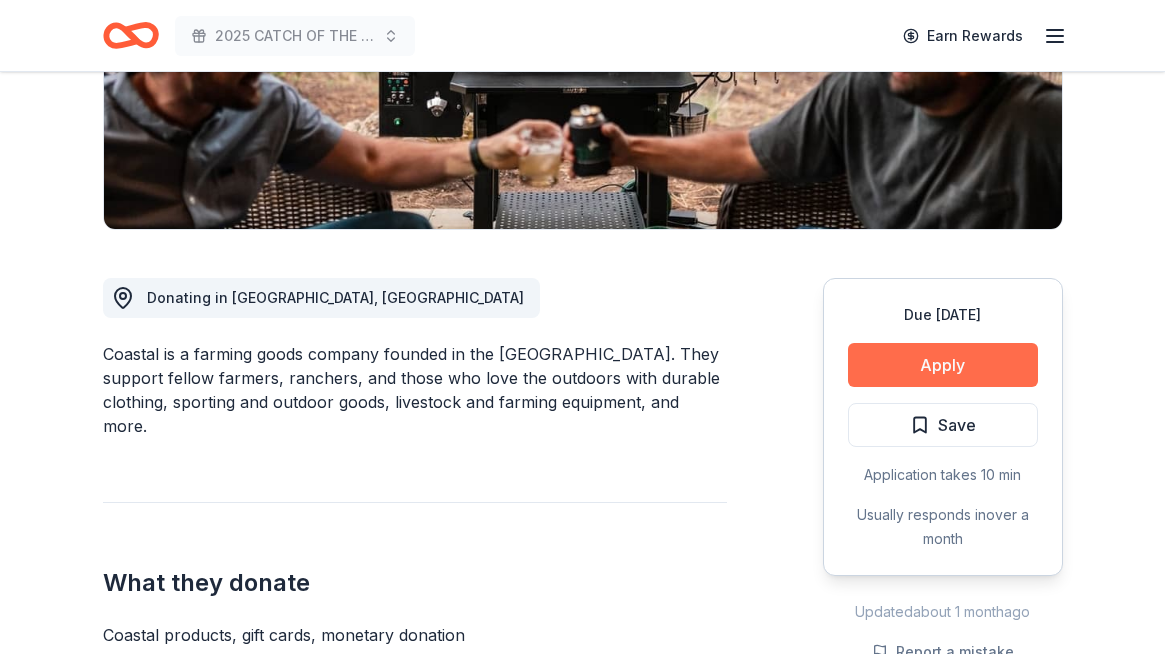 click on "Apply" at bounding box center (943, 365) 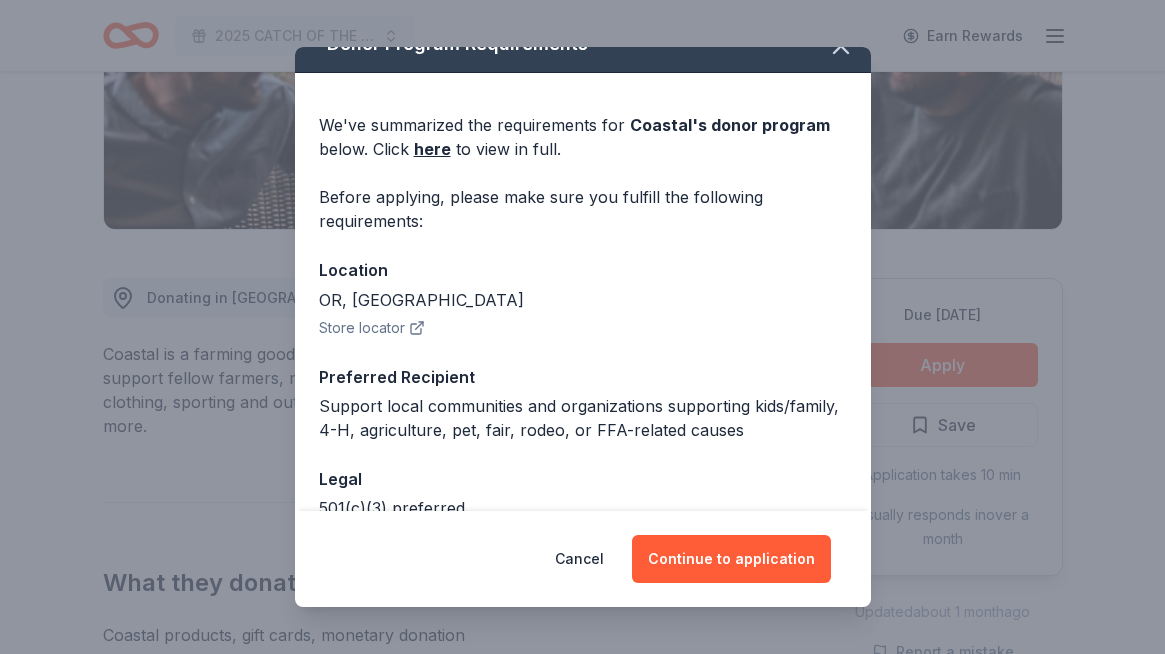 scroll, scrollTop: 21, scrollLeft: 0, axis: vertical 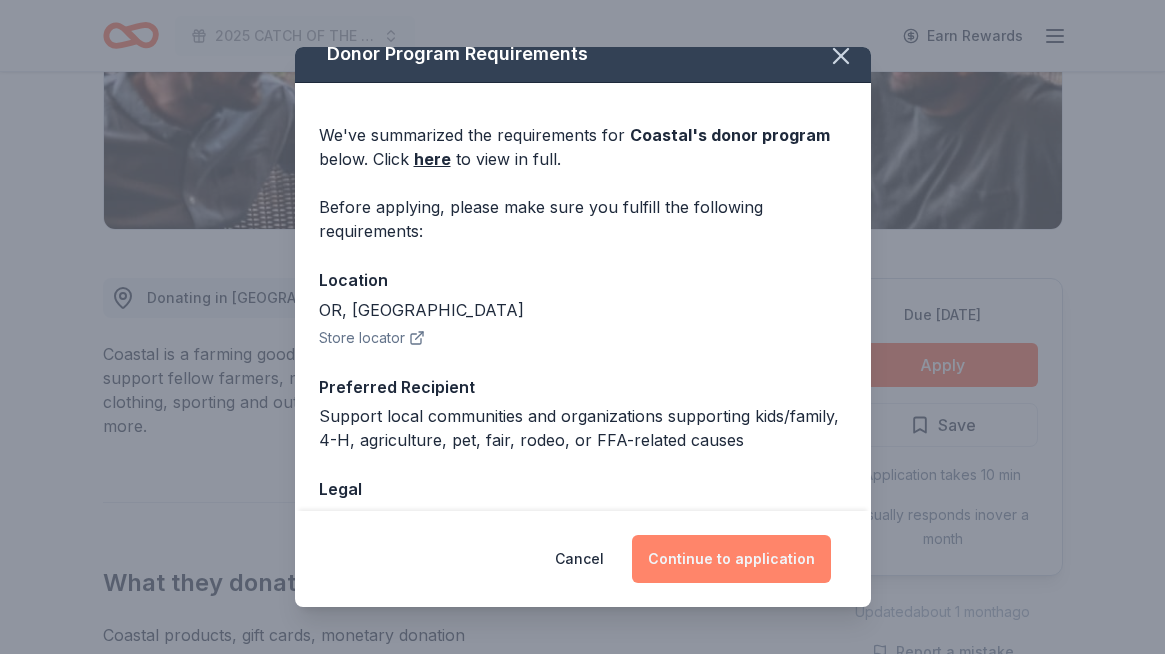 click on "Continue to application" at bounding box center [731, 559] 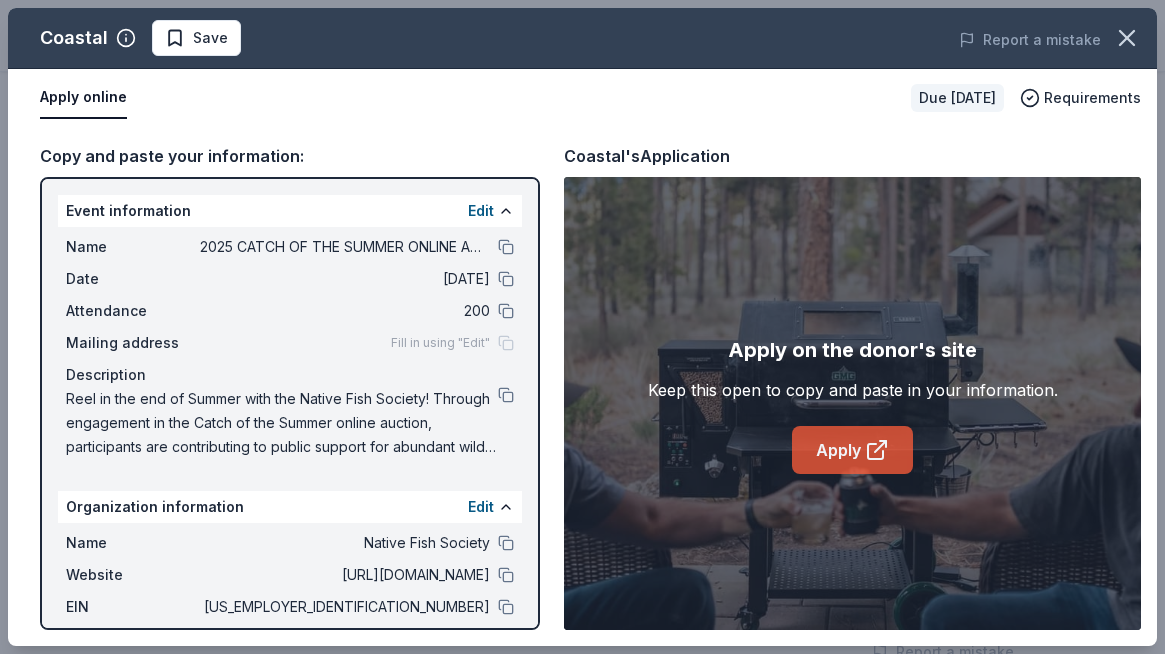 click on "Apply" at bounding box center (852, 450) 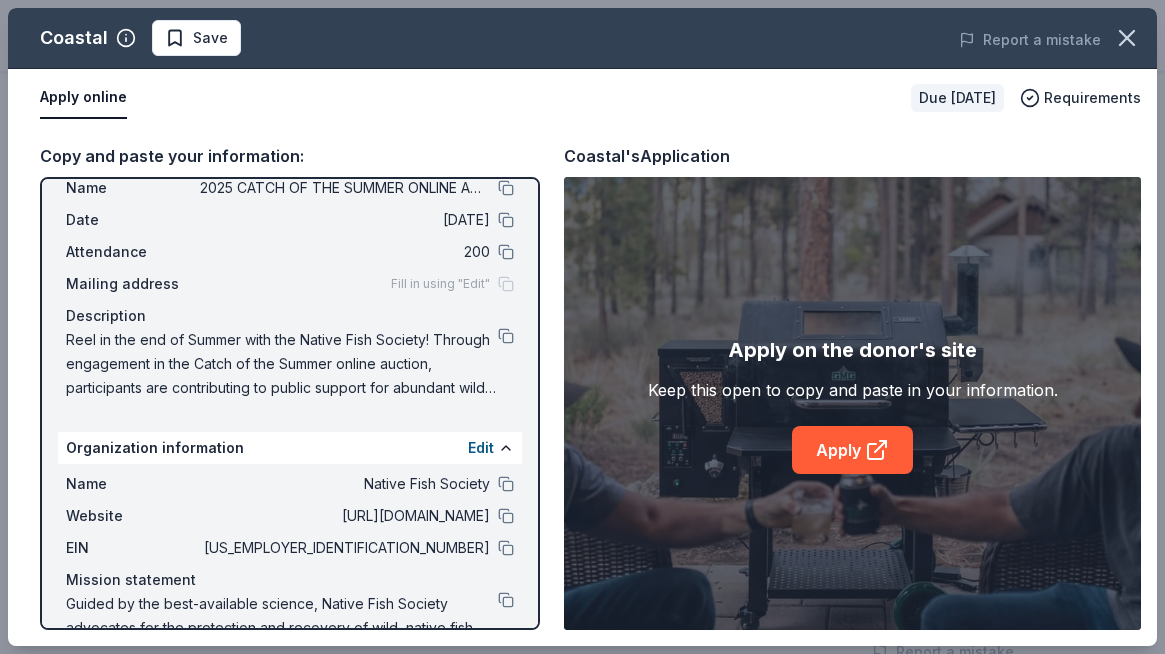 scroll, scrollTop: 119, scrollLeft: 0, axis: vertical 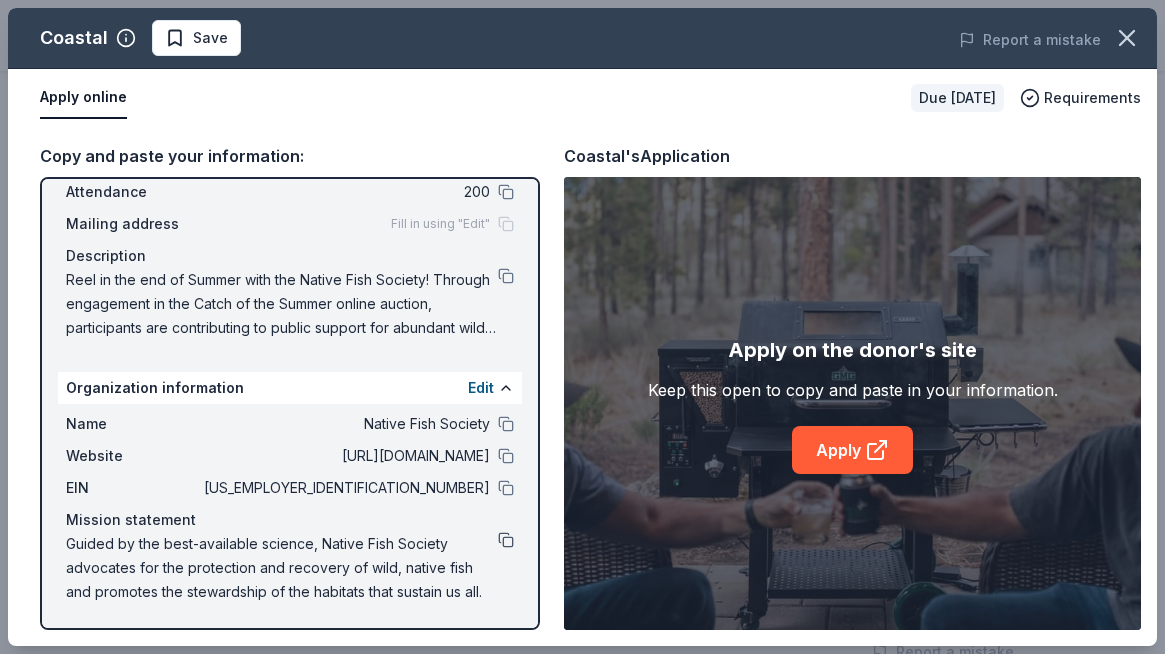 click at bounding box center (506, 540) 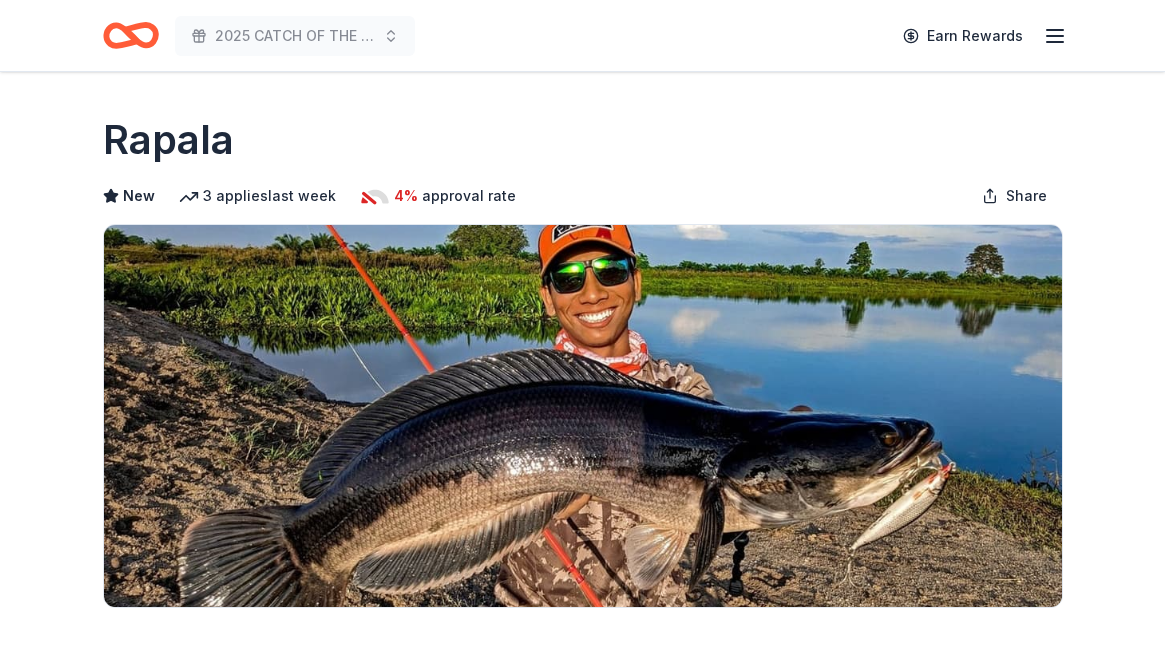 scroll, scrollTop: 0, scrollLeft: 0, axis: both 